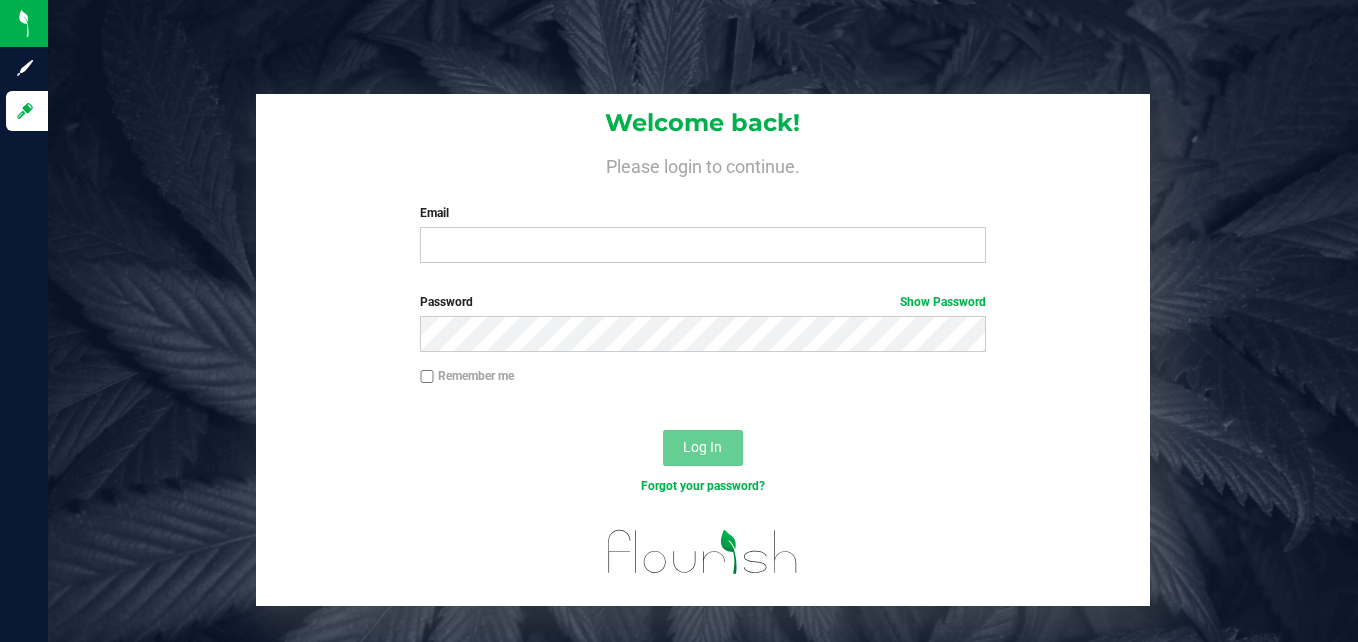 scroll, scrollTop: 0, scrollLeft: 0, axis: both 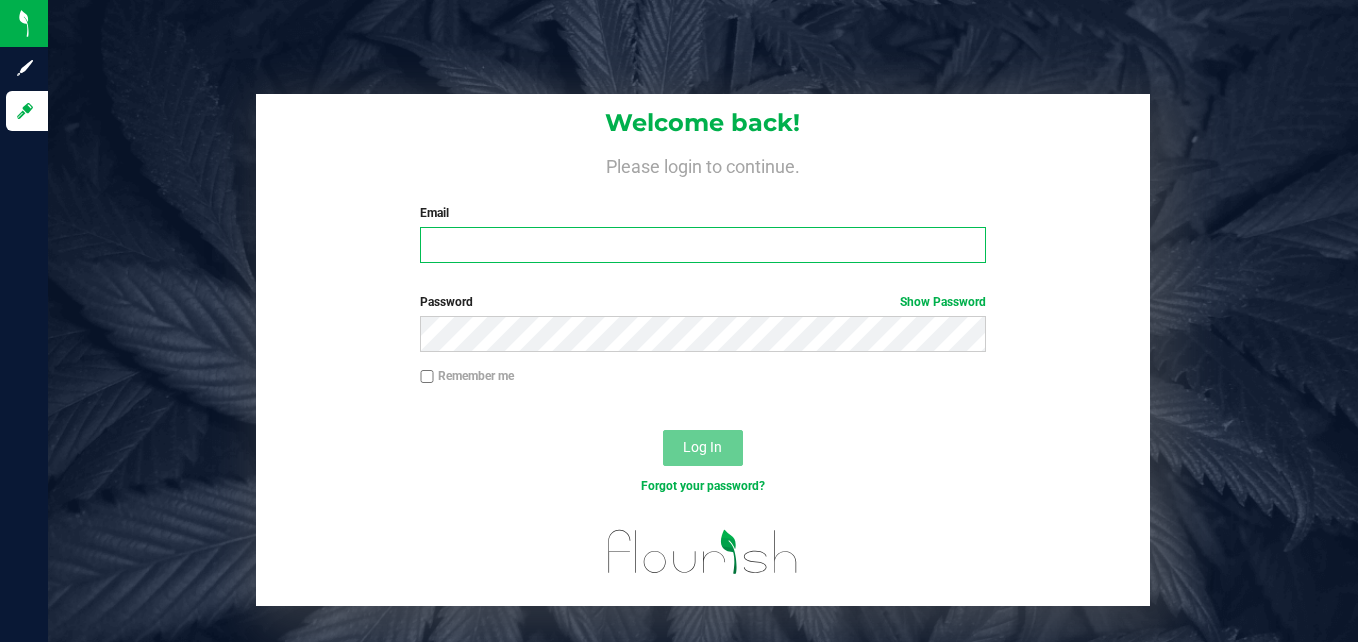 click on "Email" at bounding box center [703, 245] 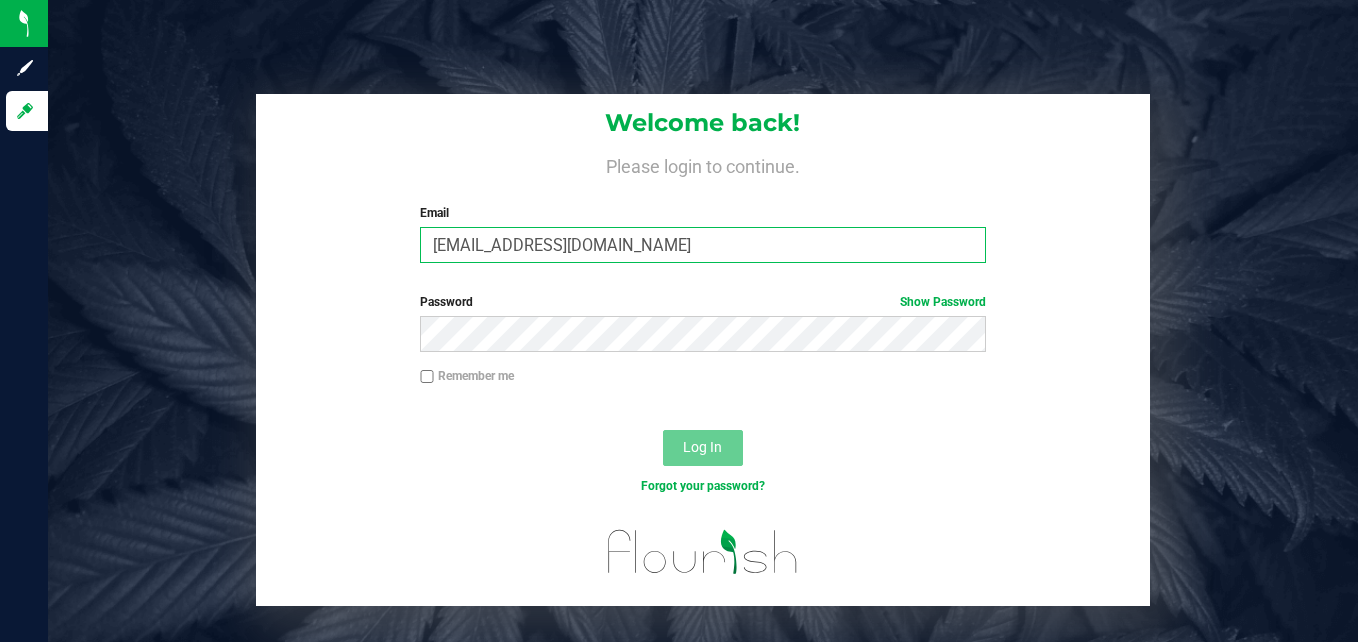 type on "[EMAIL_ADDRESS][DOMAIN_NAME]" 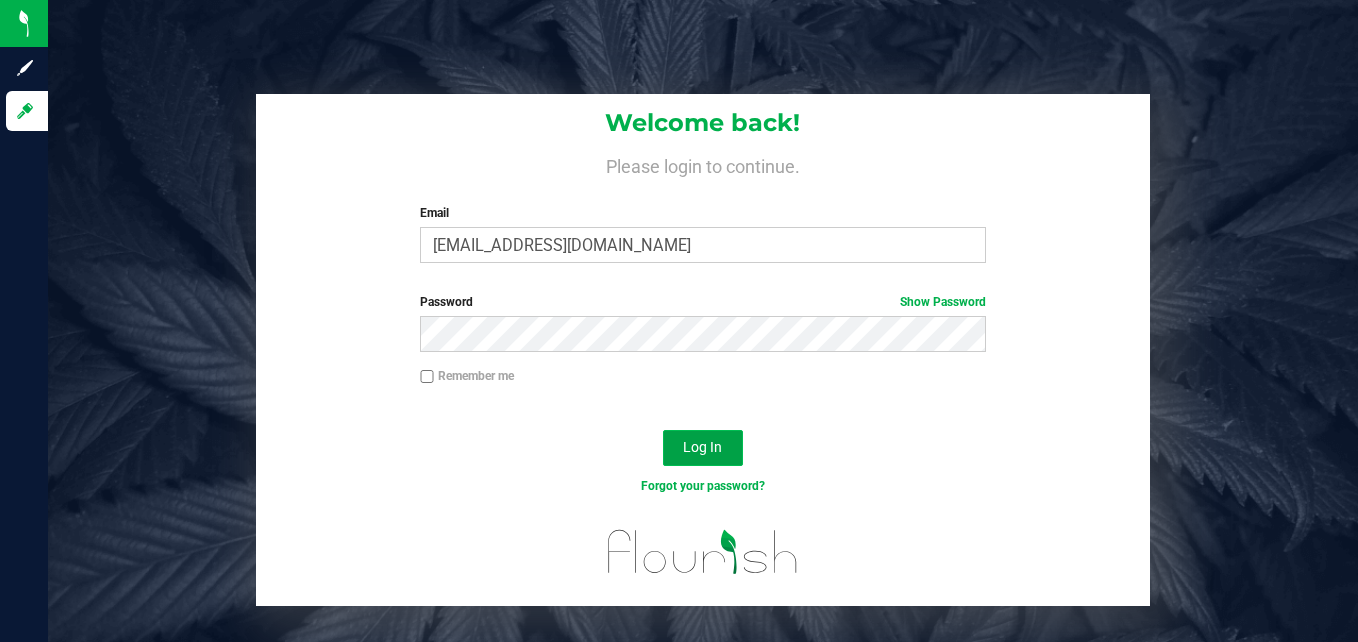 click on "Log In" at bounding box center (702, 447) 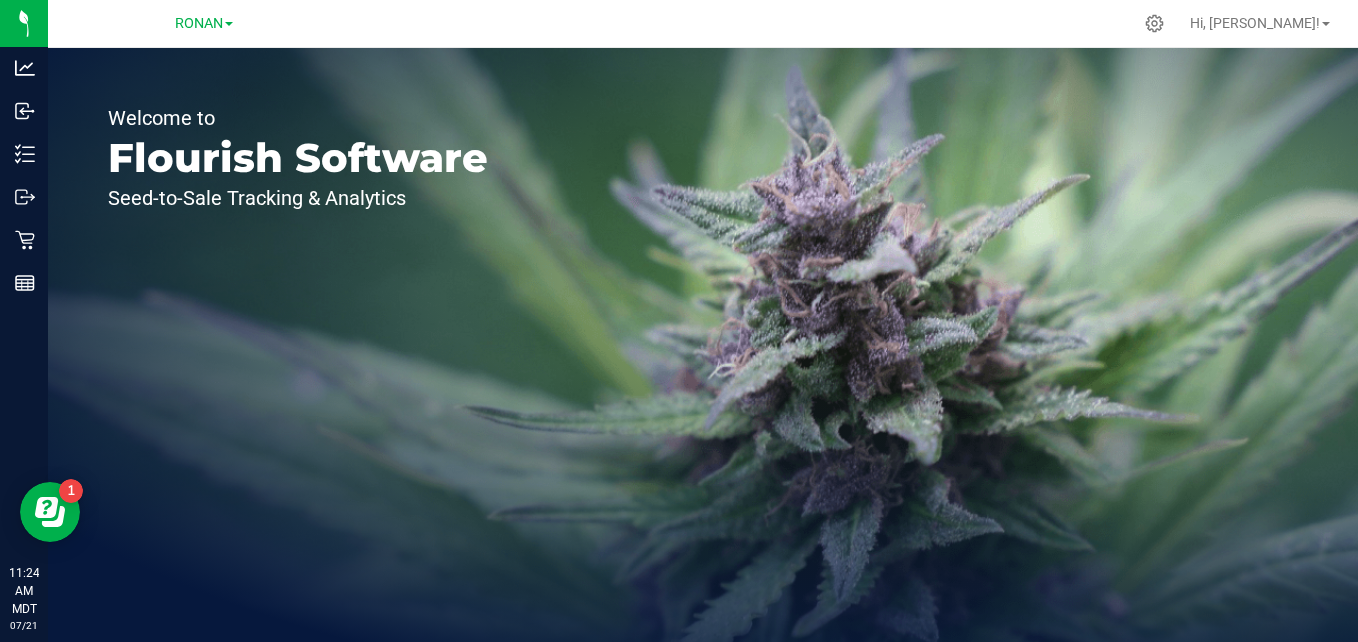 scroll, scrollTop: 0, scrollLeft: 0, axis: both 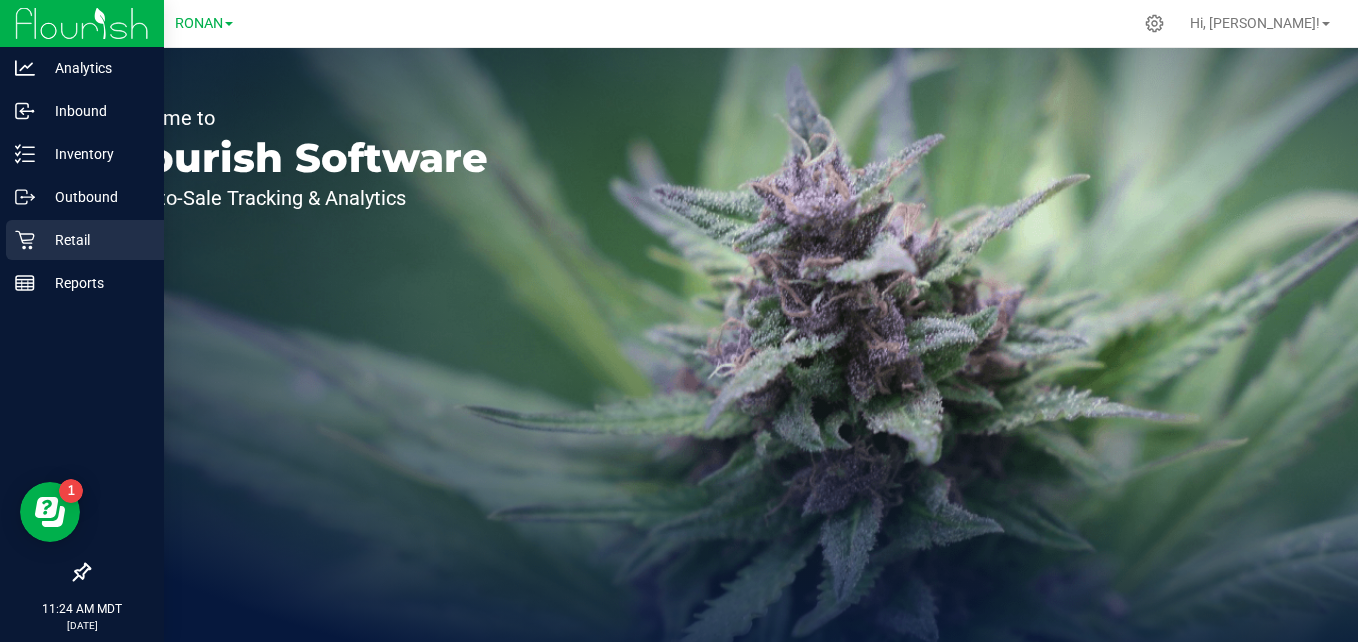 click on "Retail" at bounding box center (95, 240) 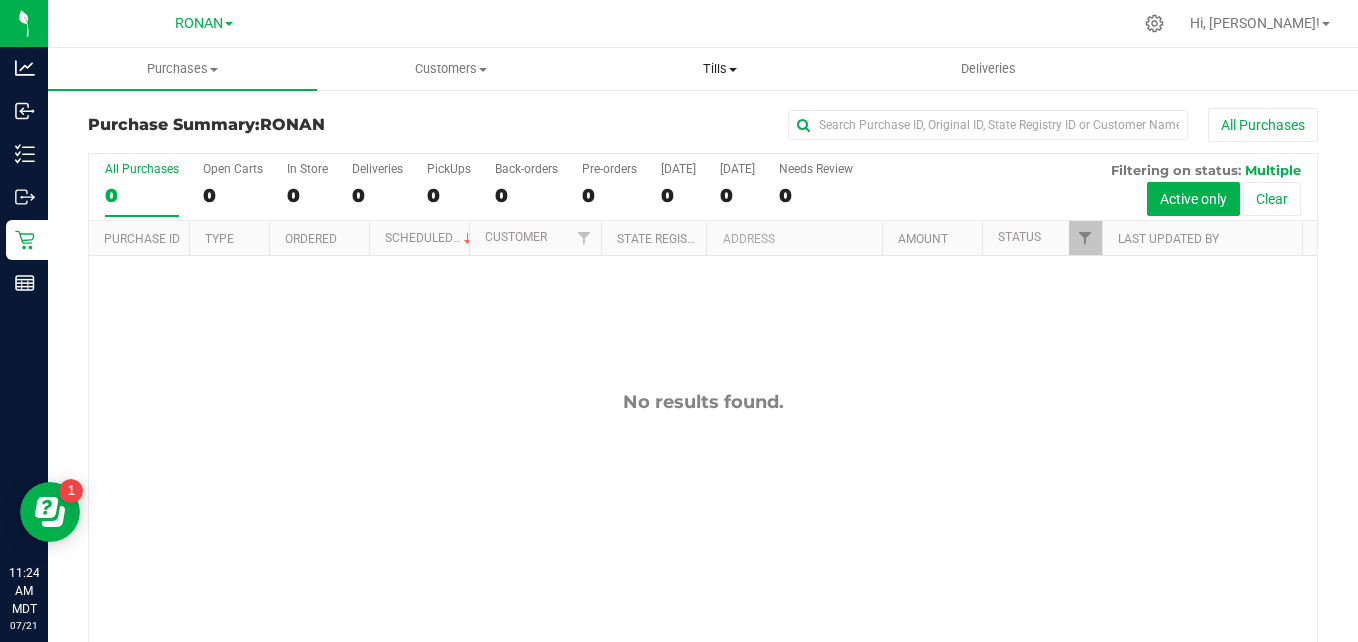 click at bounding box center (733, 70) 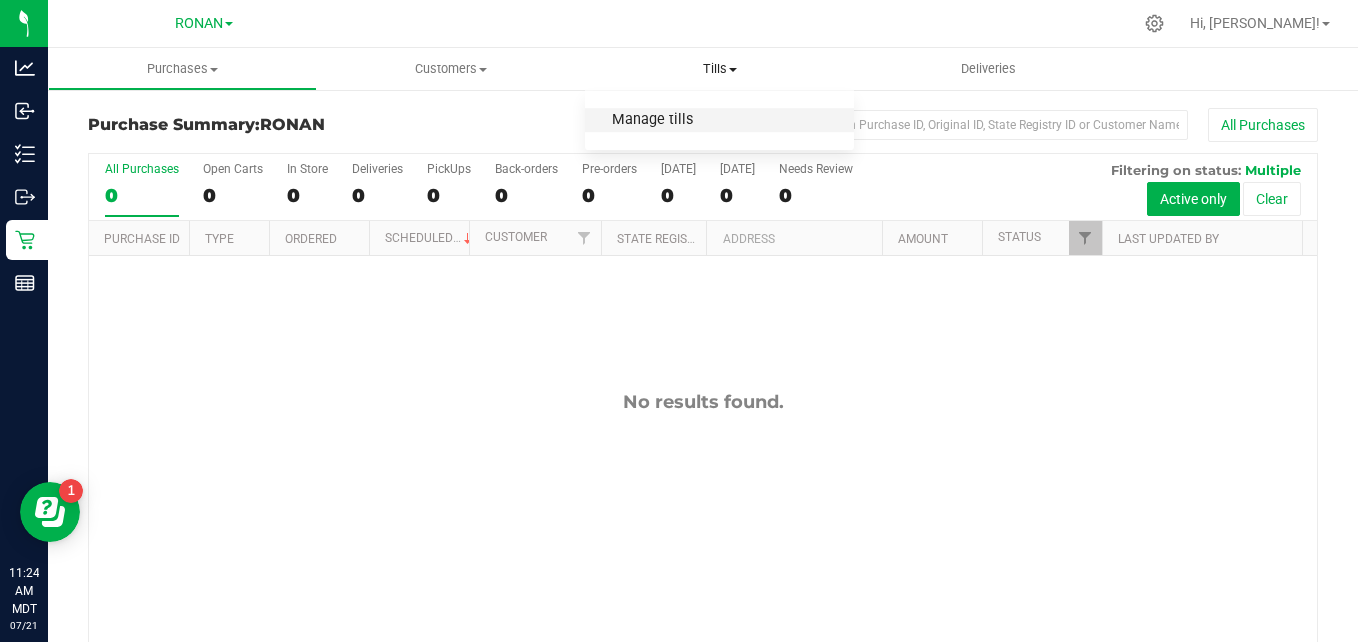 click on "Manage tills" at bounding box center [652, 120] 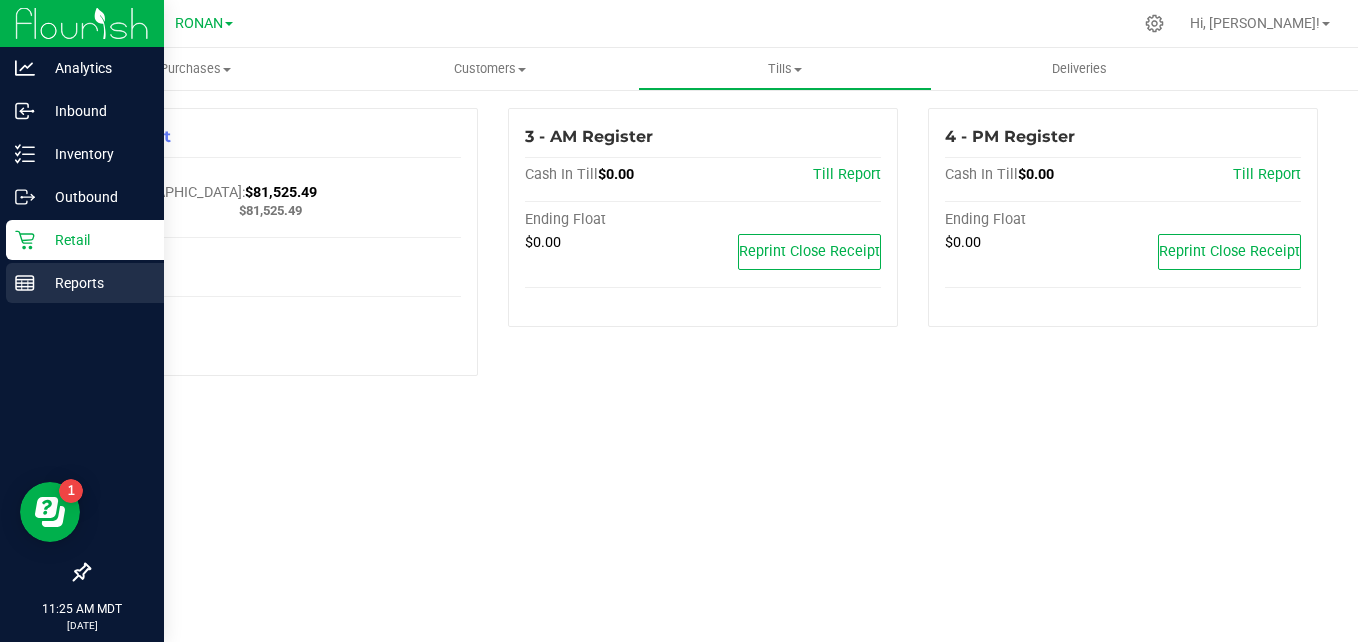 click on "Reports" at bounding box center [95, 283] 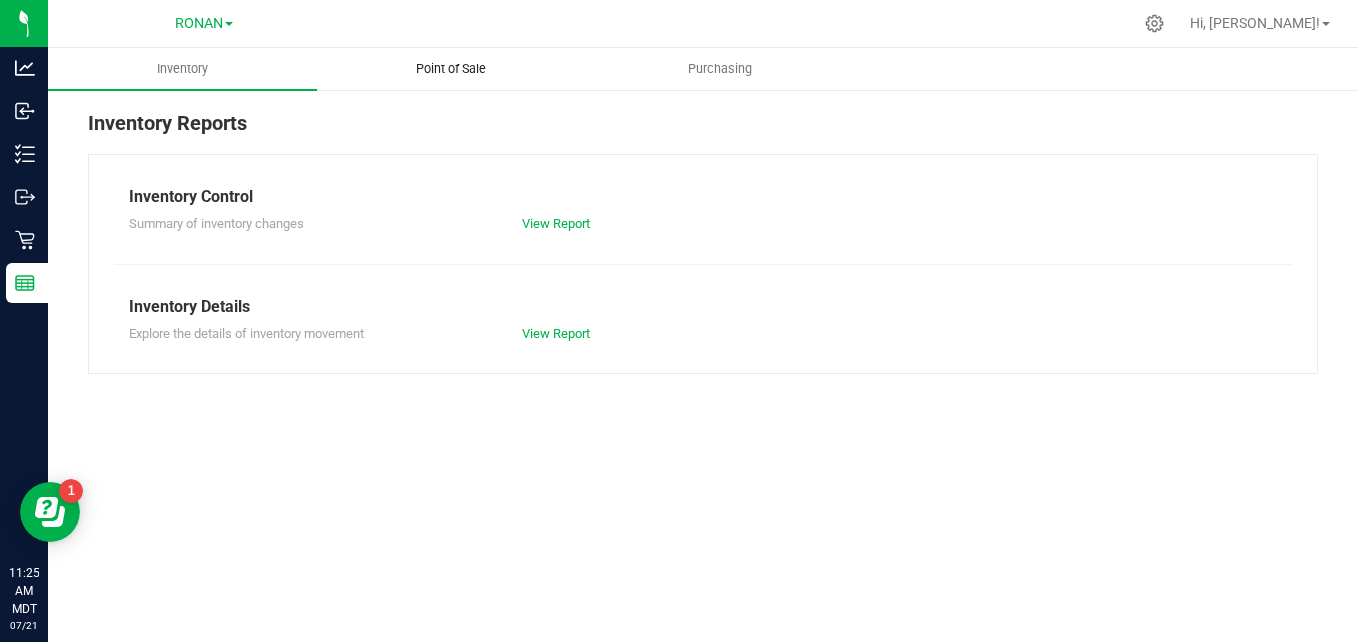 click on "Point of Sale" at bounding box center (451, 69) 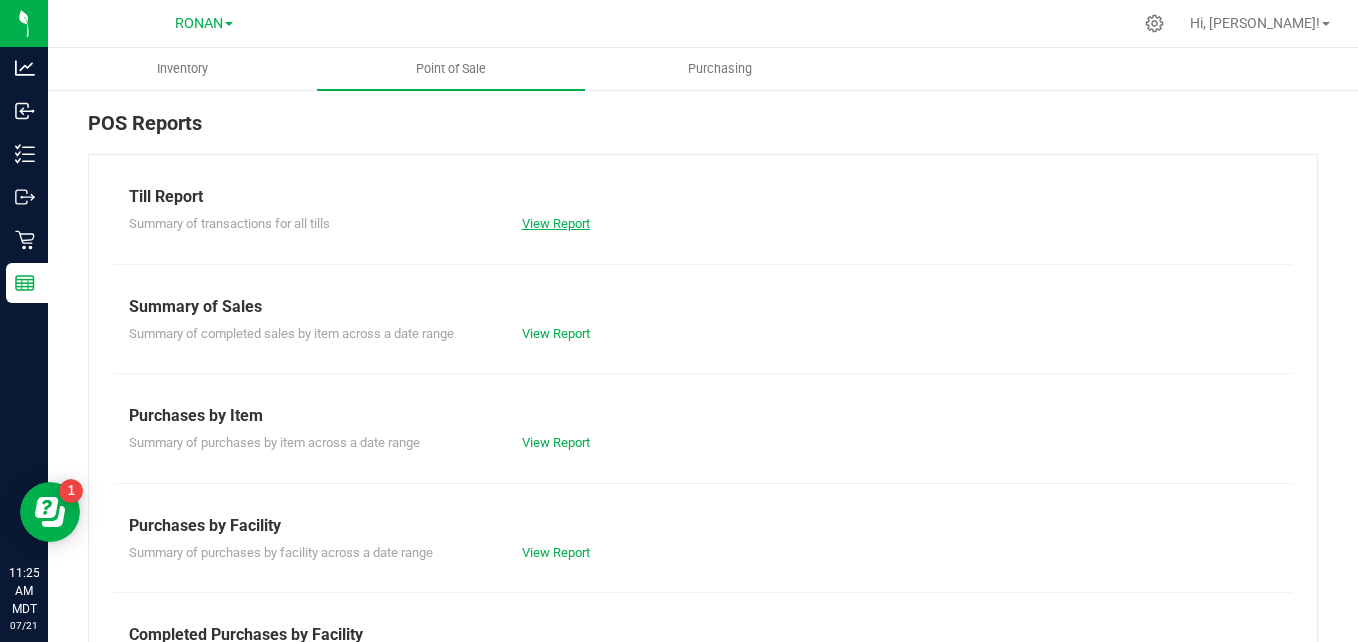 click on "View Report" at bounding box center [556, 223] 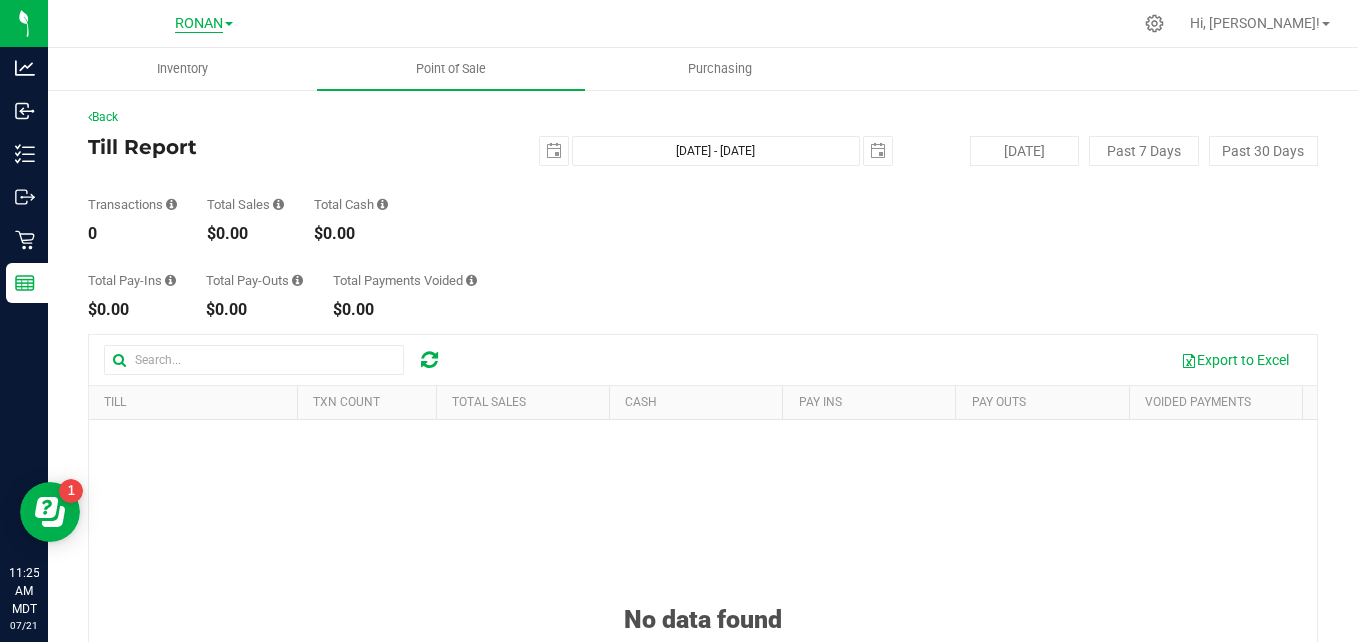 click on "RONAN" at bounding box center [199, 24] 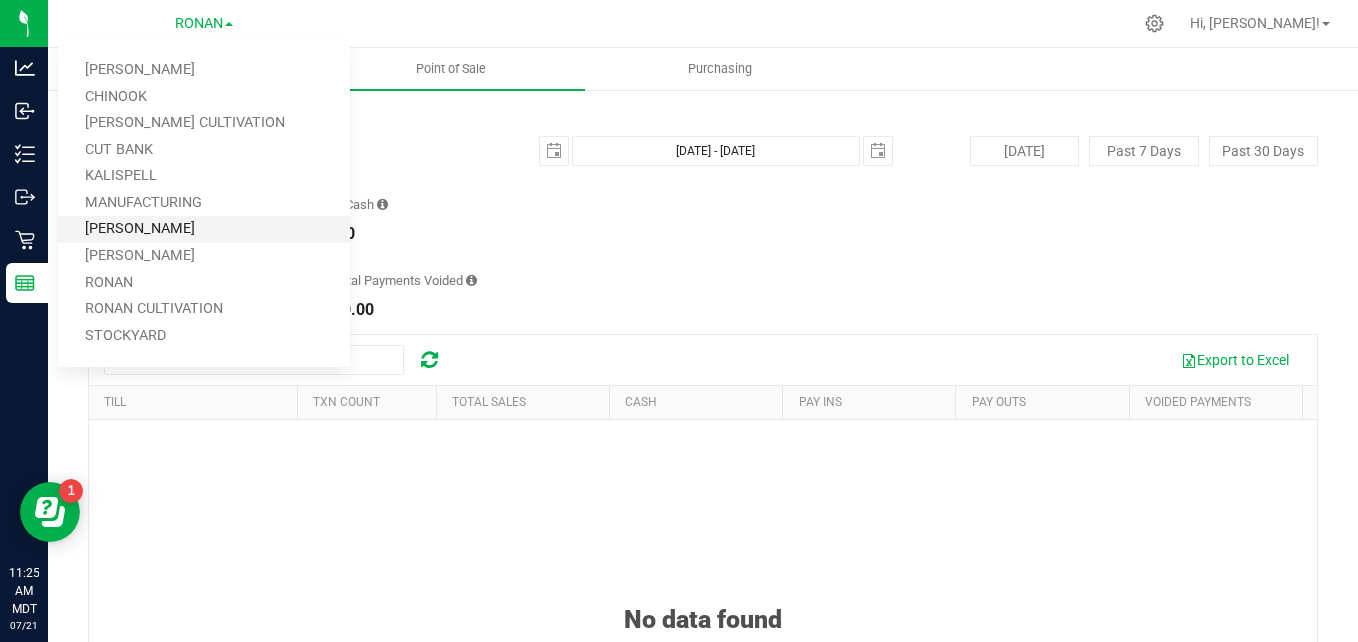click on "[PERSON_NAME]" at bounding box center [204, 229] 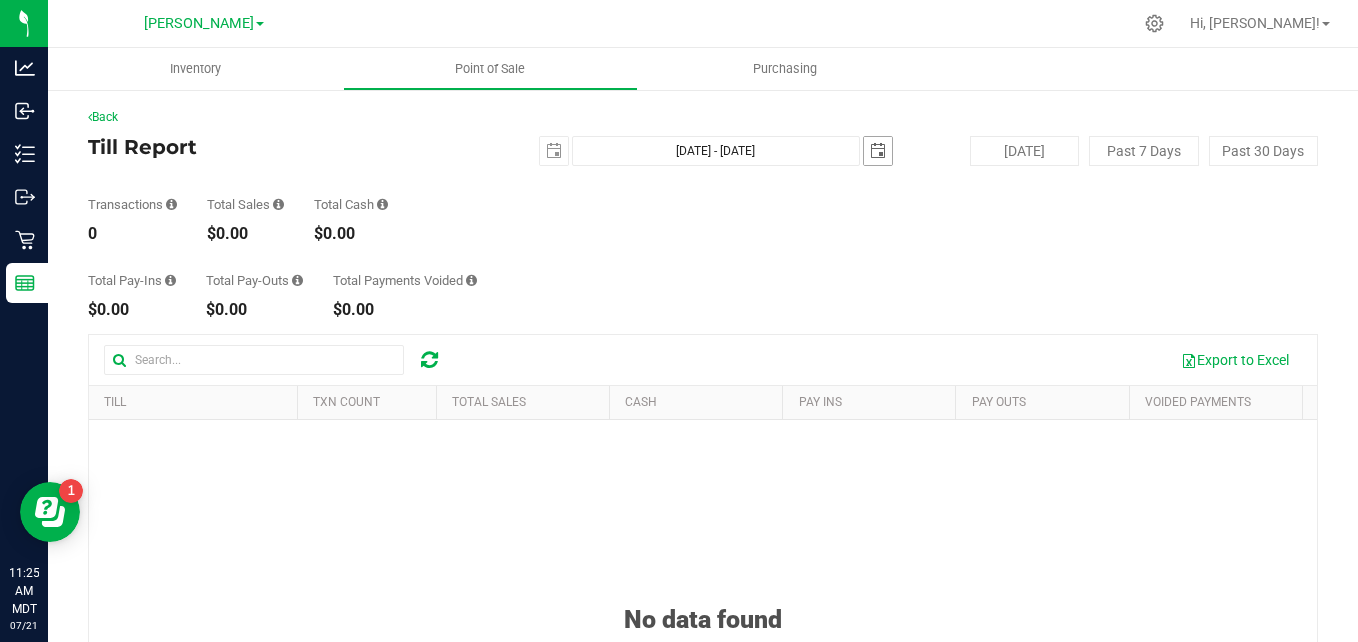 click at bounding box center [878, 151] 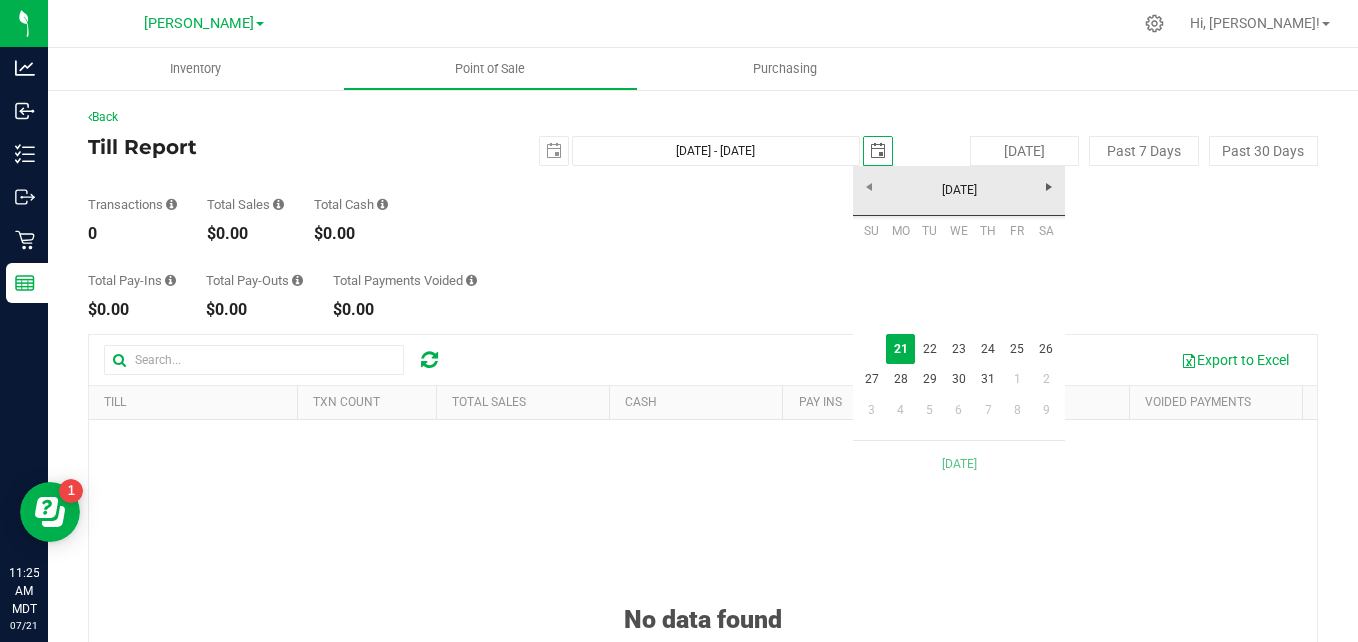 scroll, scrollTop: 0, scrollLeft: 50, axis: horizontal 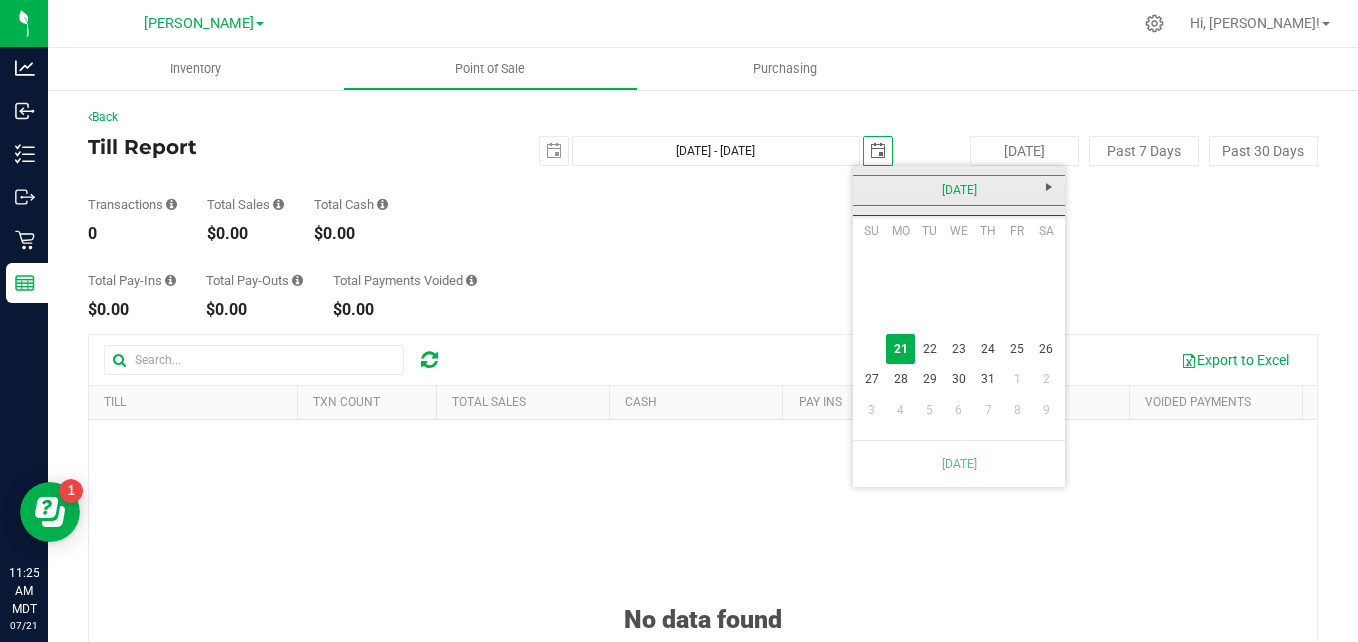 click on "[DATE]" at bounding box center [959, 190] 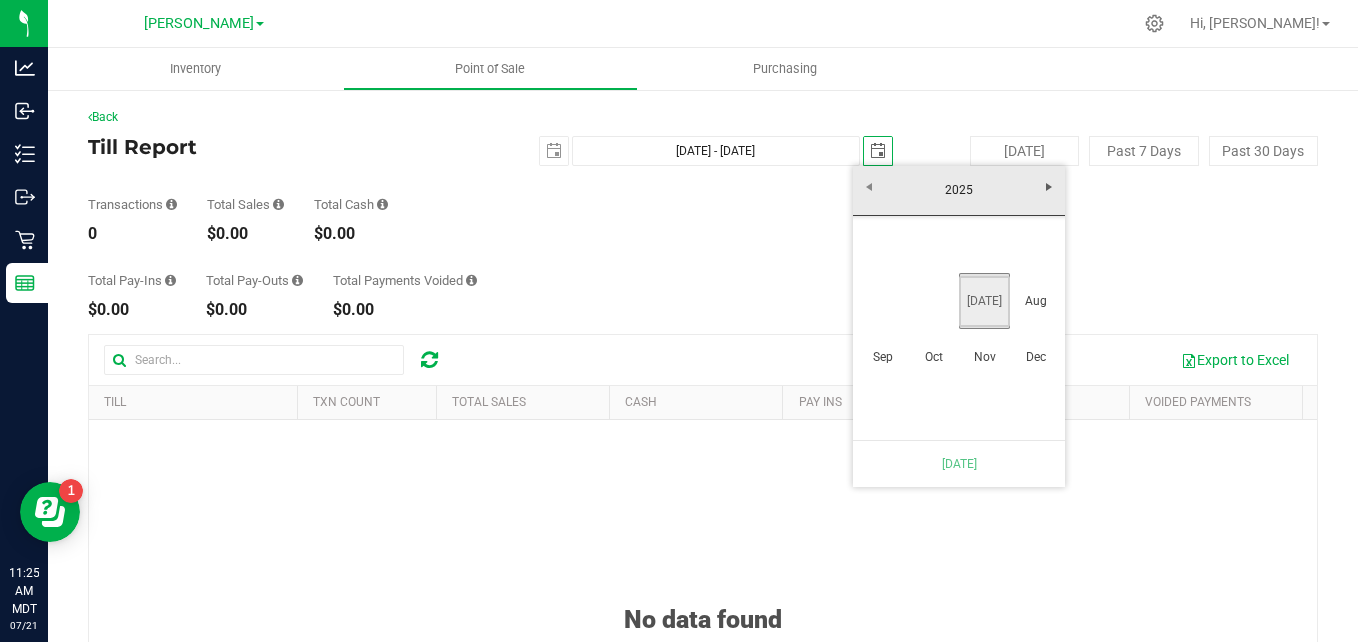 click on "[DATE]" at bounding box center [984, 301] 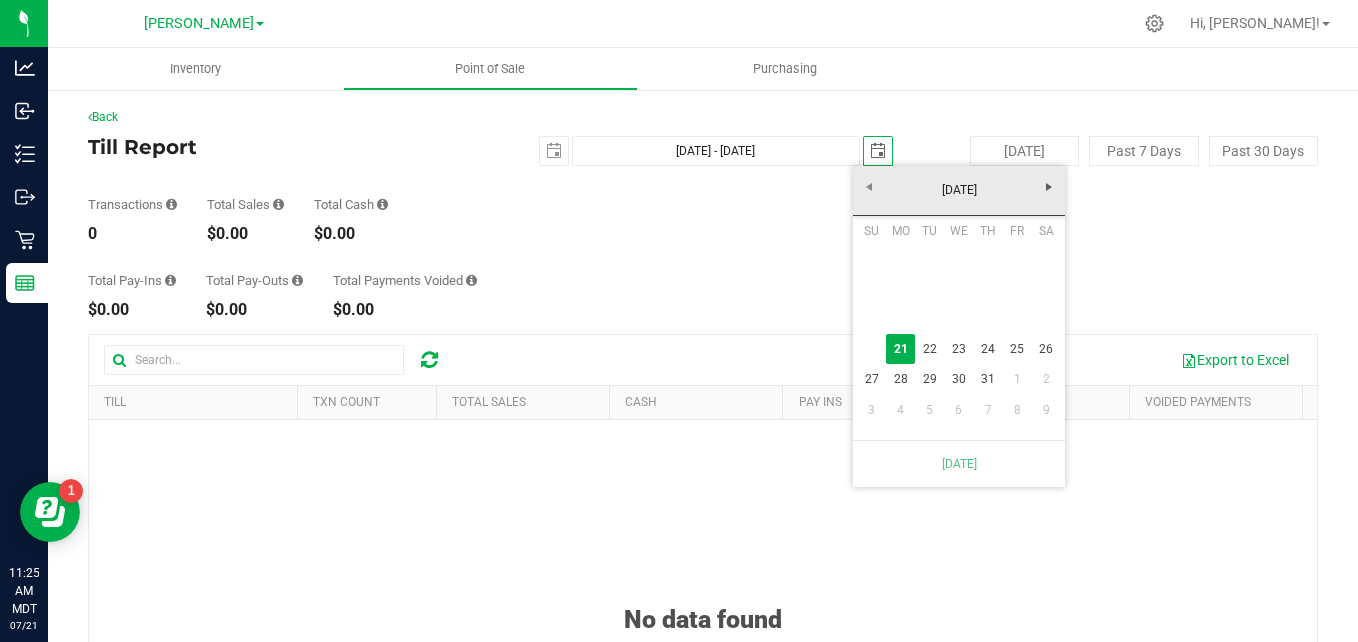 scroll, scrollTop: 0, scrollLeft: 0, axis: both 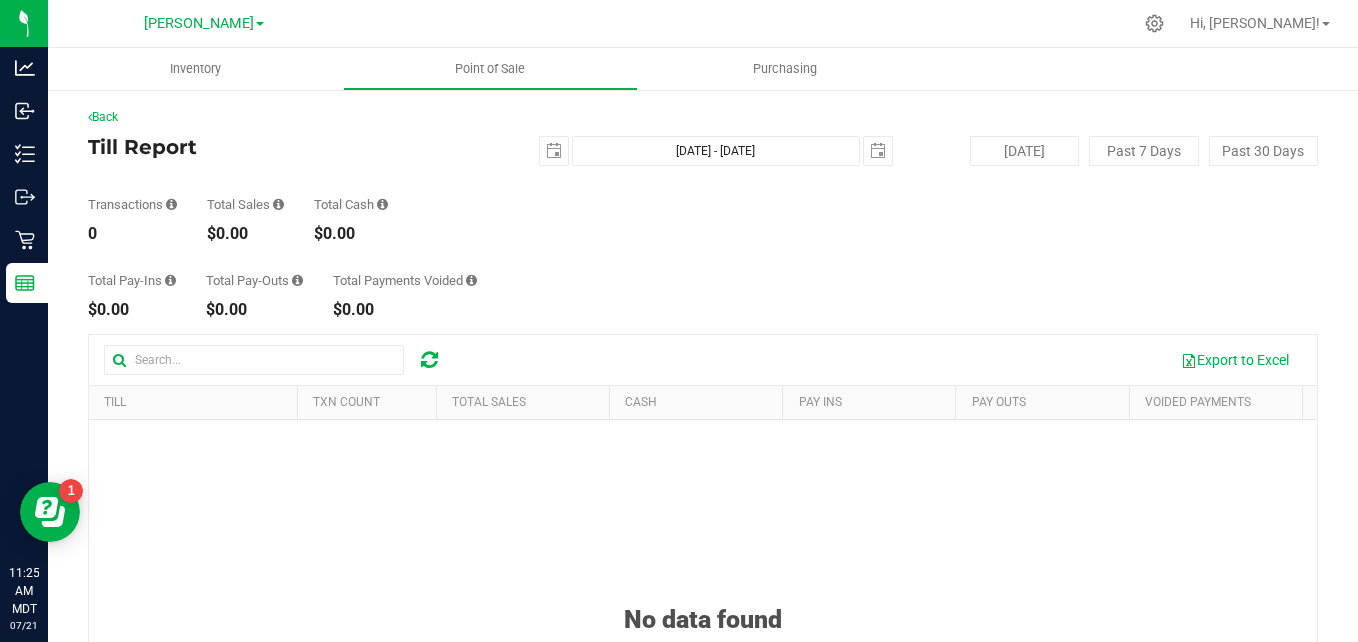click on "Transactions
0
Total Sales
$0.00
Total Cash
$0.00" at bounding box center [703, 204] 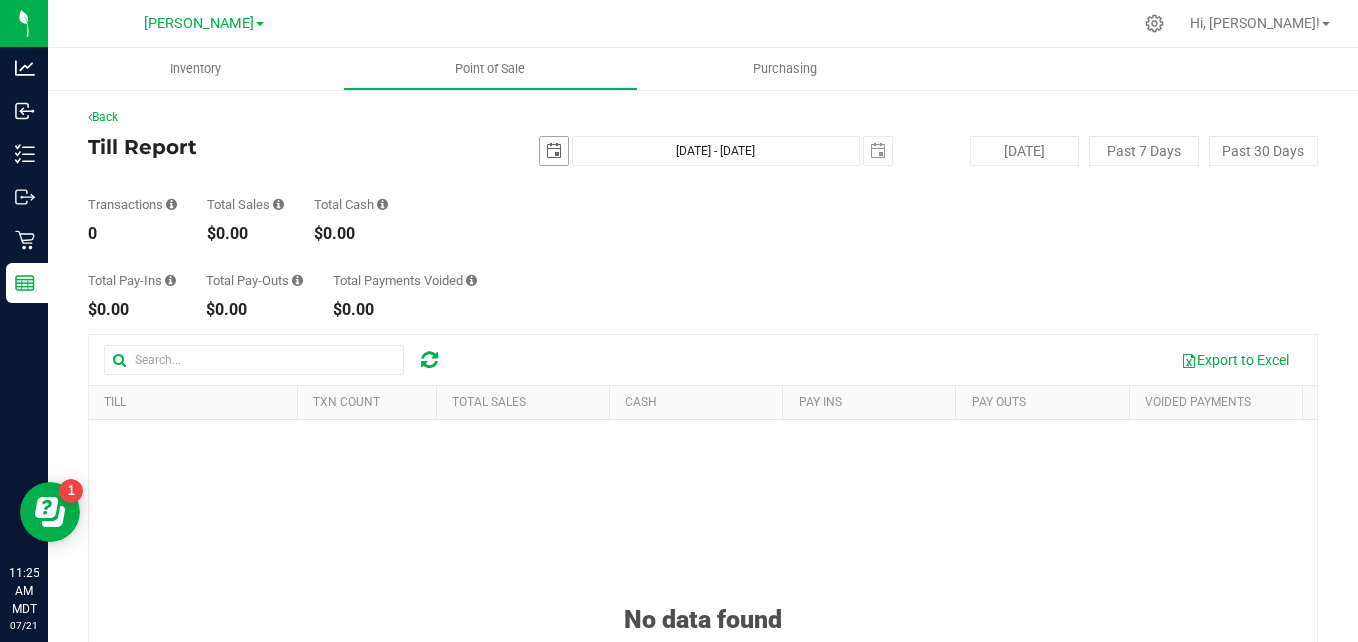 click at bounding box center (554, 151) 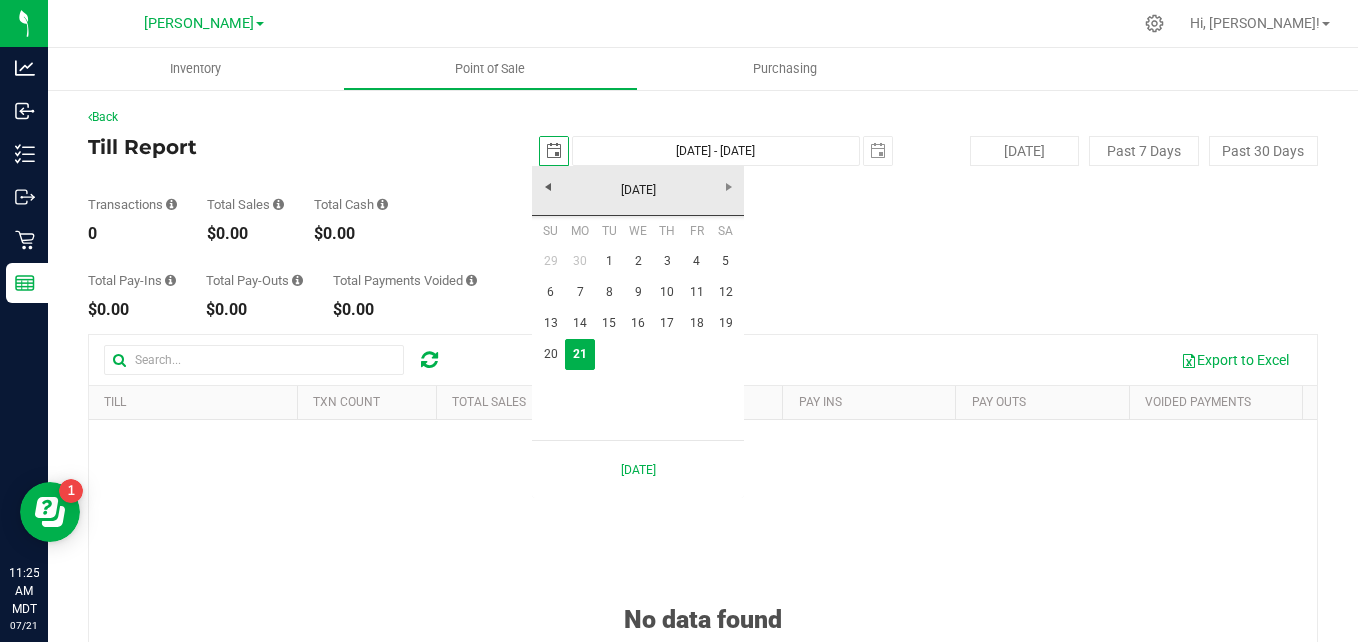 scroll, scrollTop: 0, scrollLeft: 50, axis: horizontal 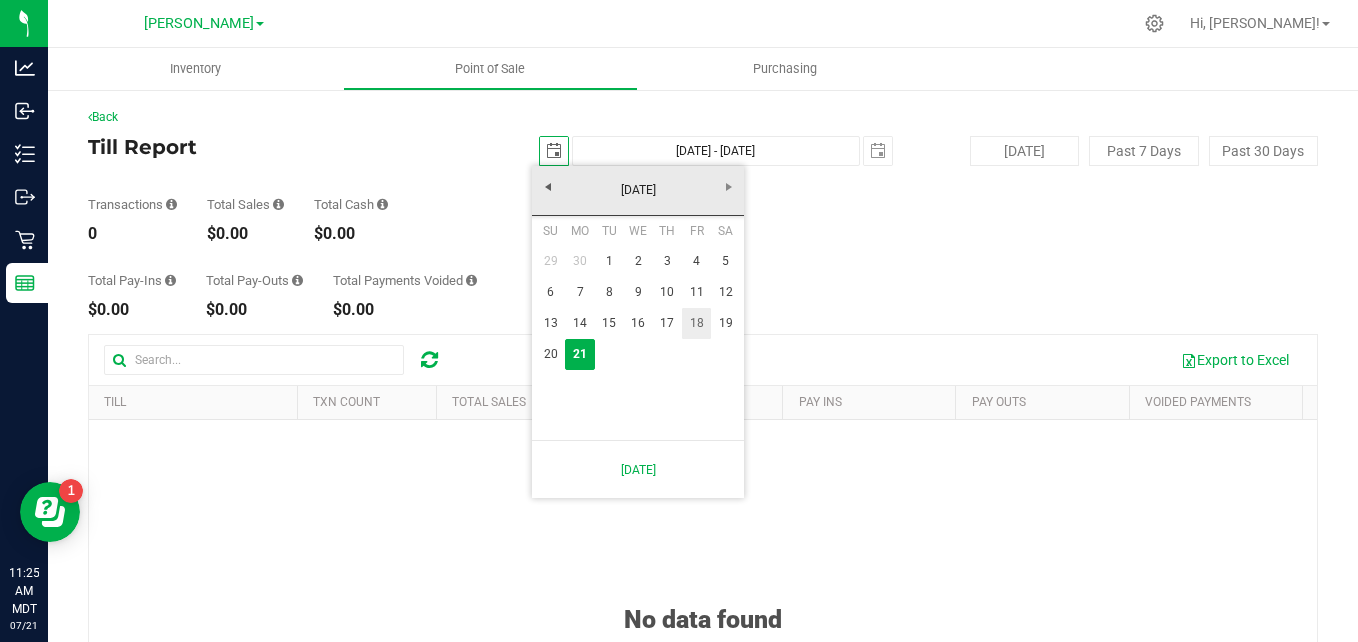 click on "18" at bounding box center (696, 323) 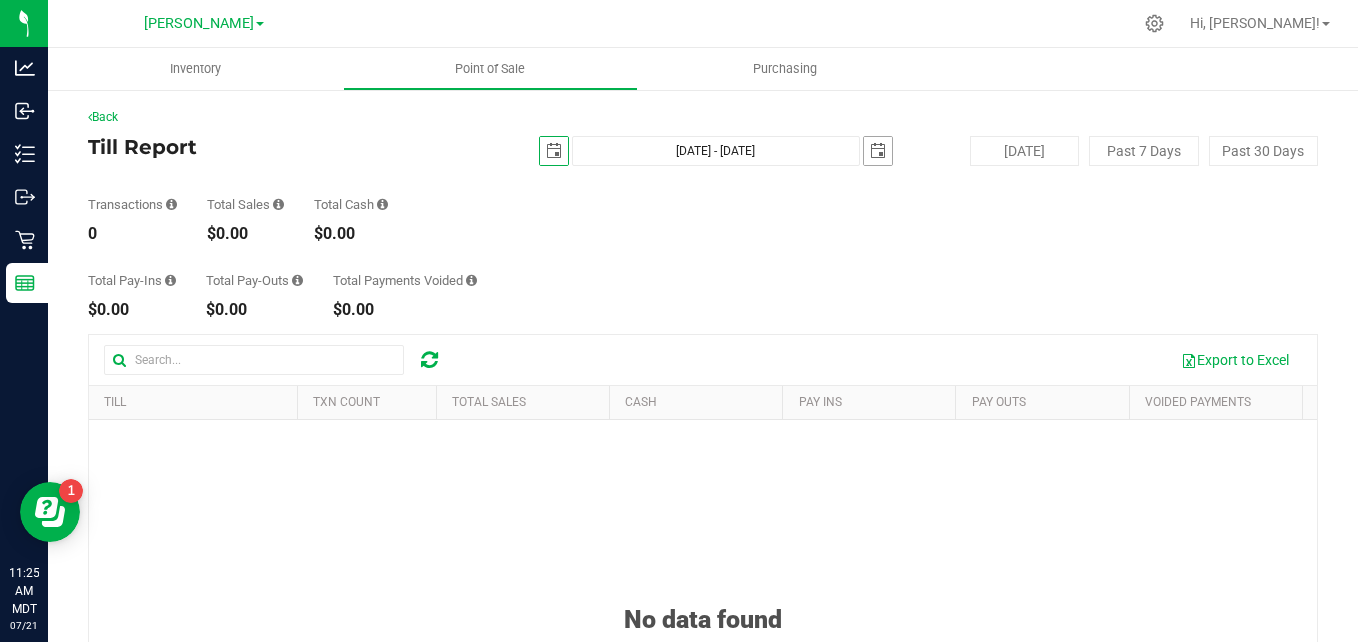 scroll, scrollTop: 0, scrollLeft: 0, axis: both 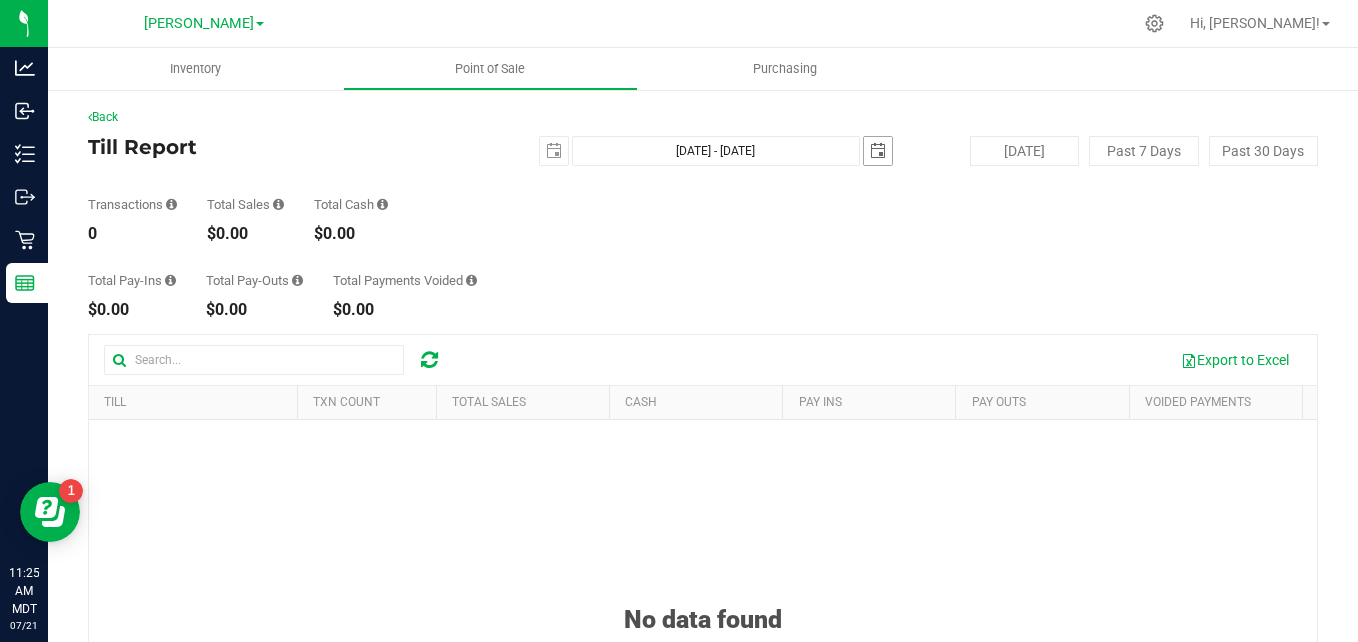 click on "[DATE]" at bounding box center [878, 151] 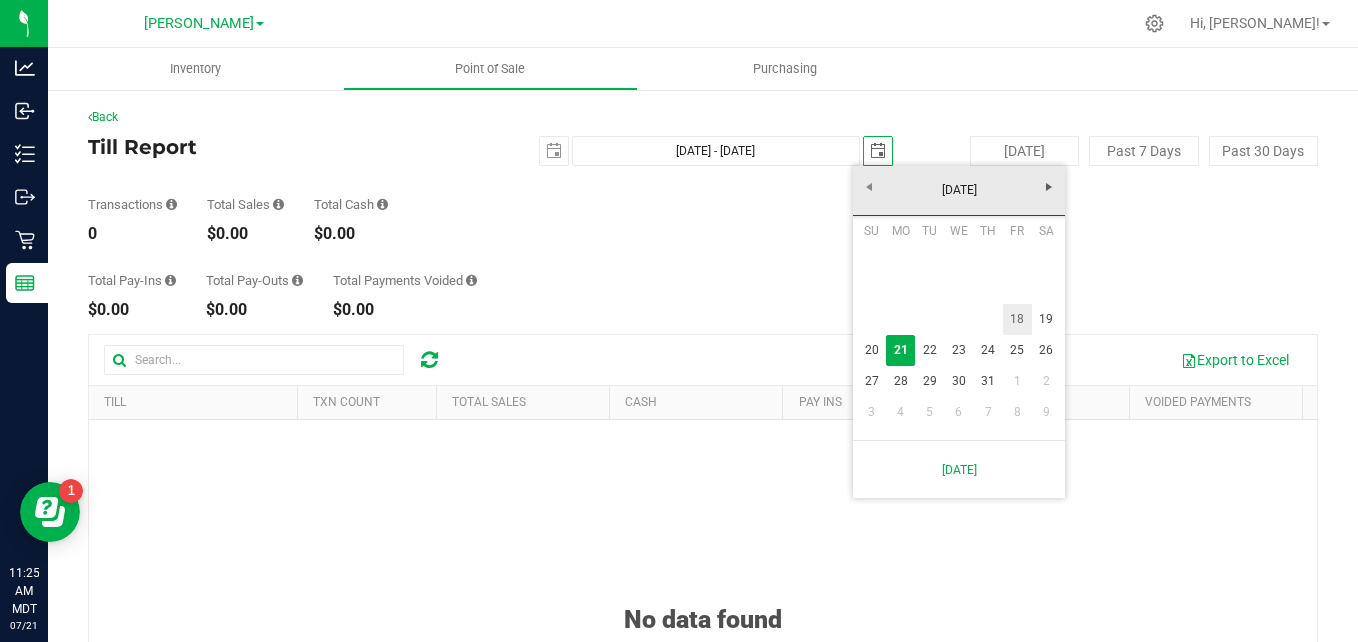 click on "18" at bounding box center [1017, 319] 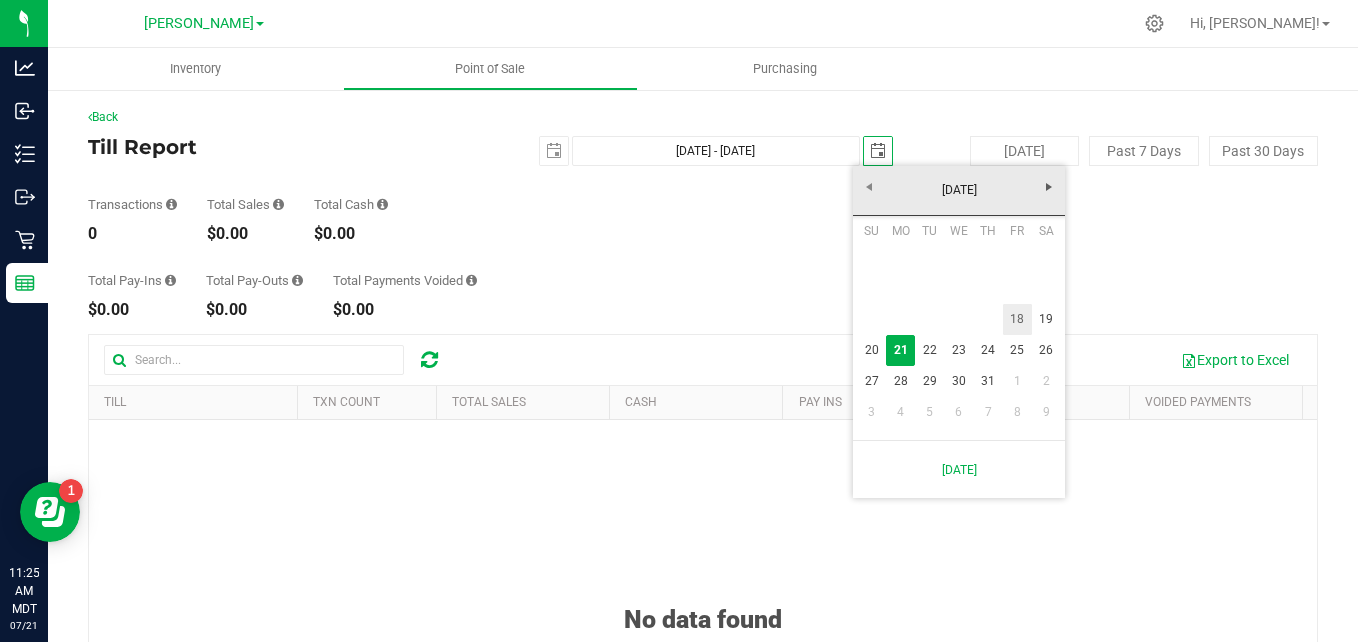 type on "[DATE] - [DATE]" 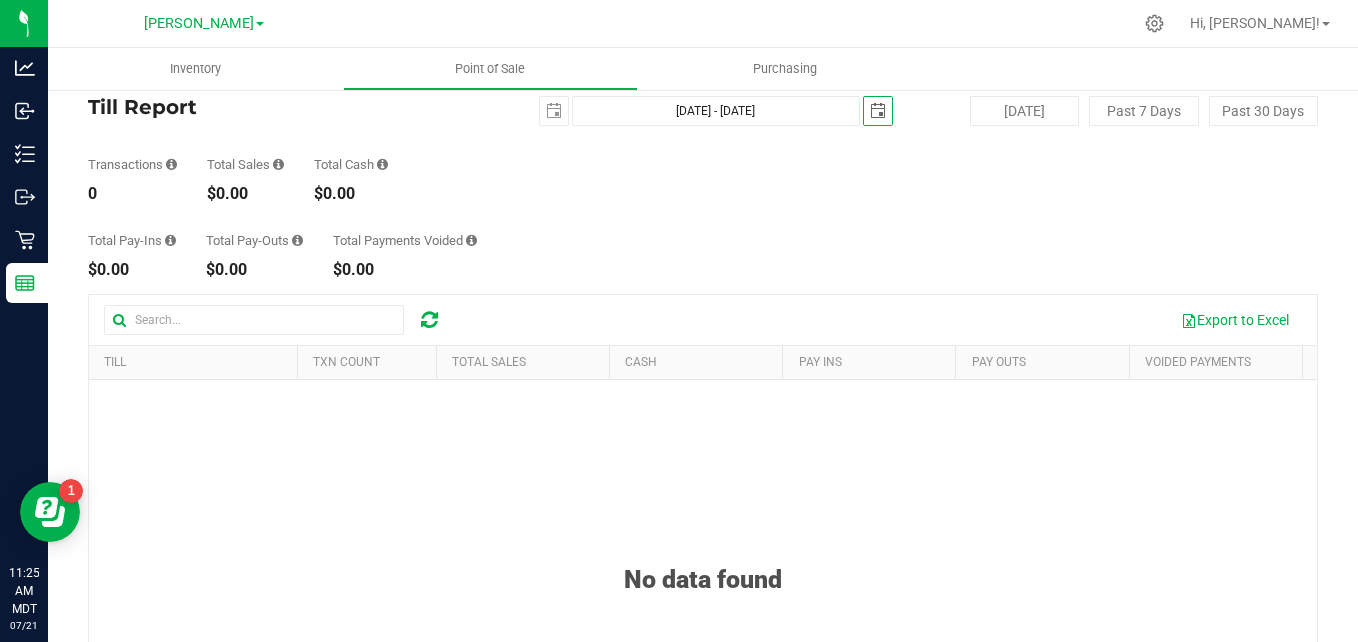 scroll, scrollTop: 45, scrollLeft: 0, axis: vertical 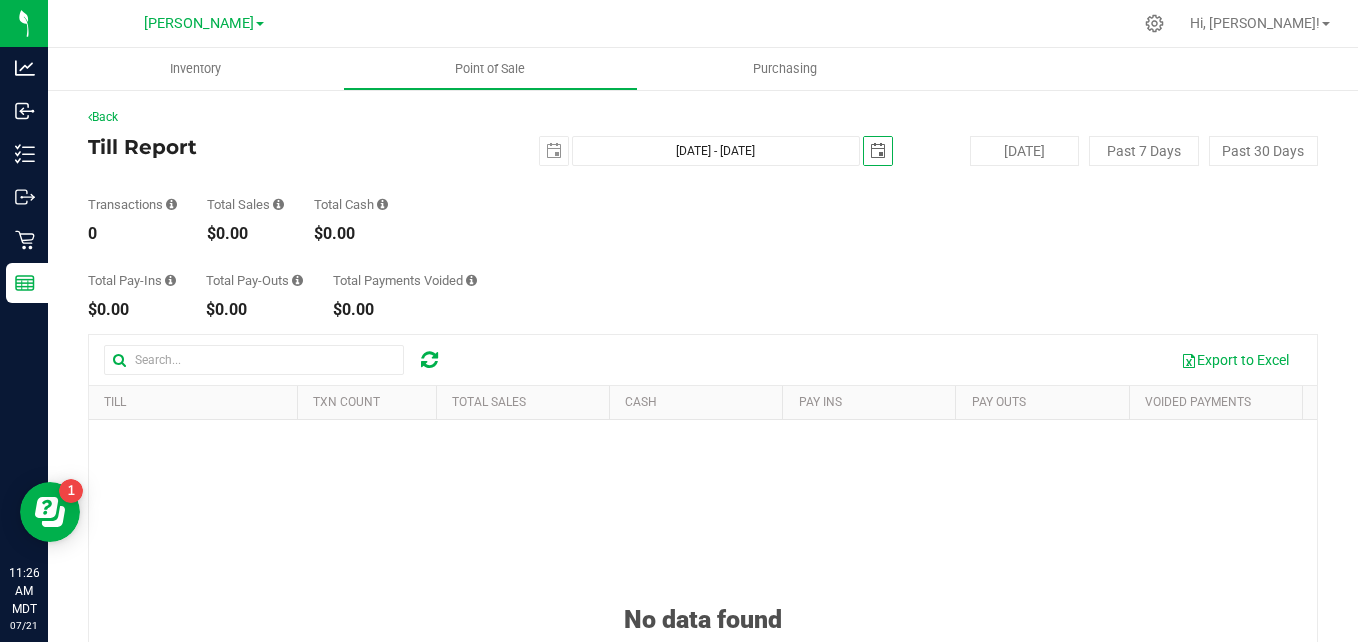 click at bounding box center (878, 151) 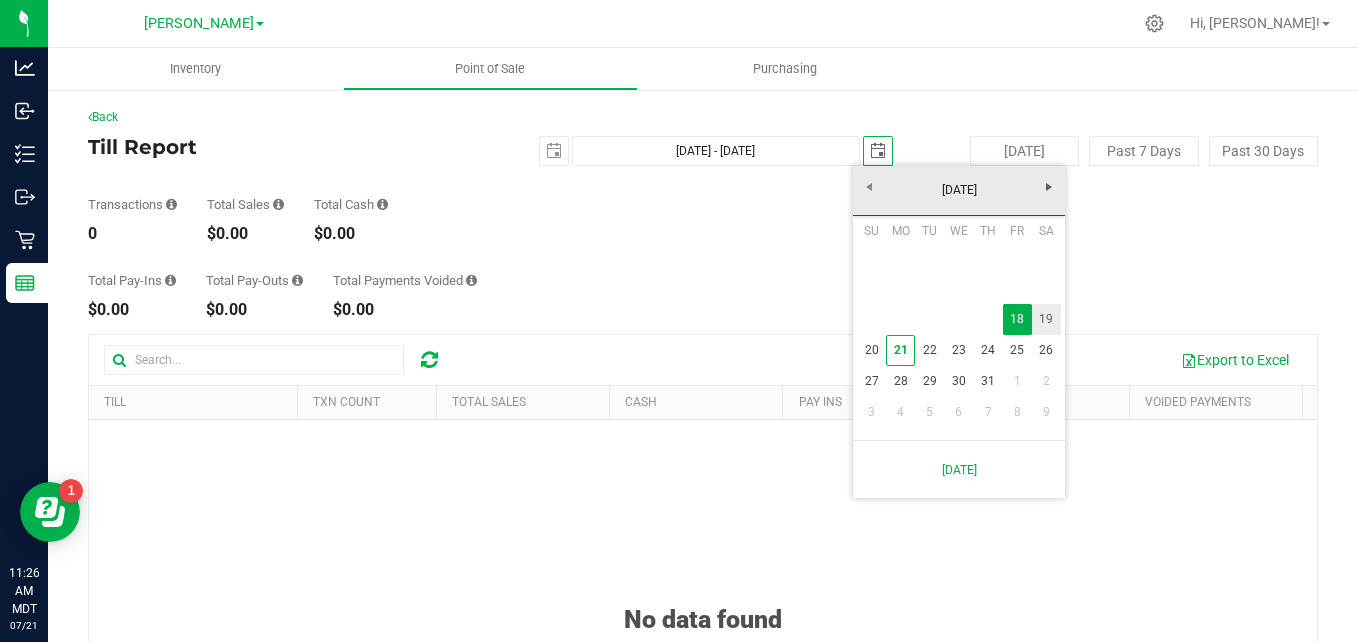 click on "19" at bounding box center [1046, 319] 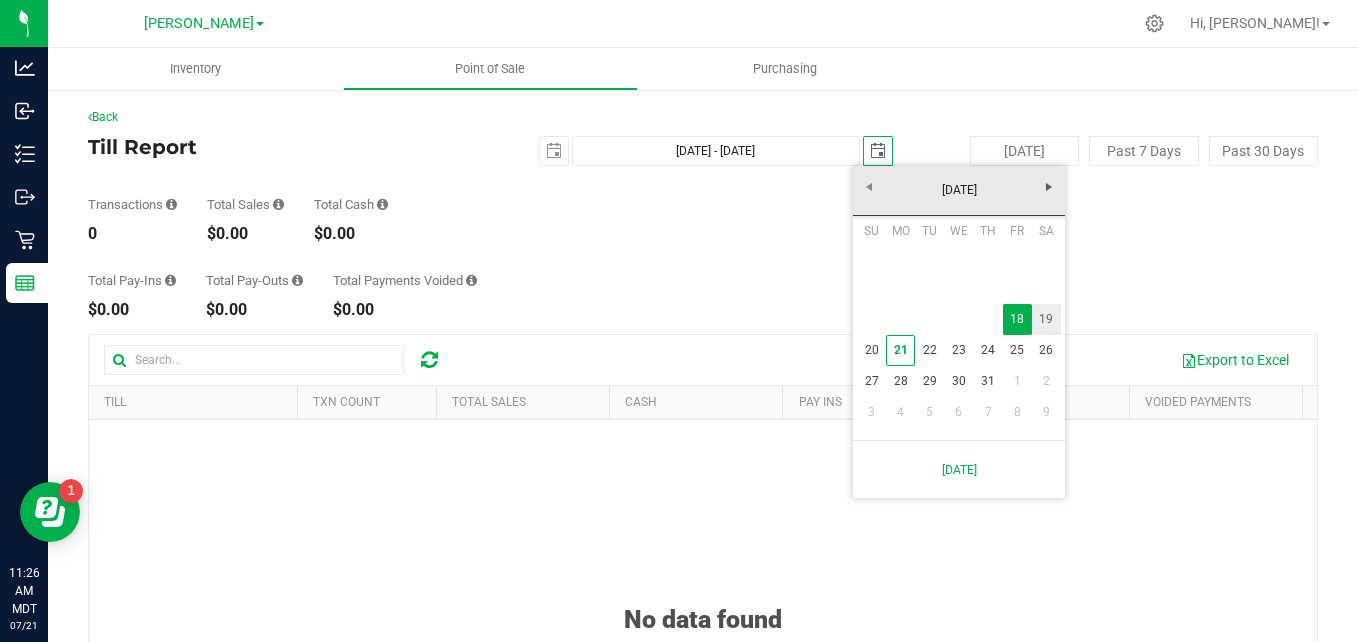 type on "[DATE] - [DATE]" 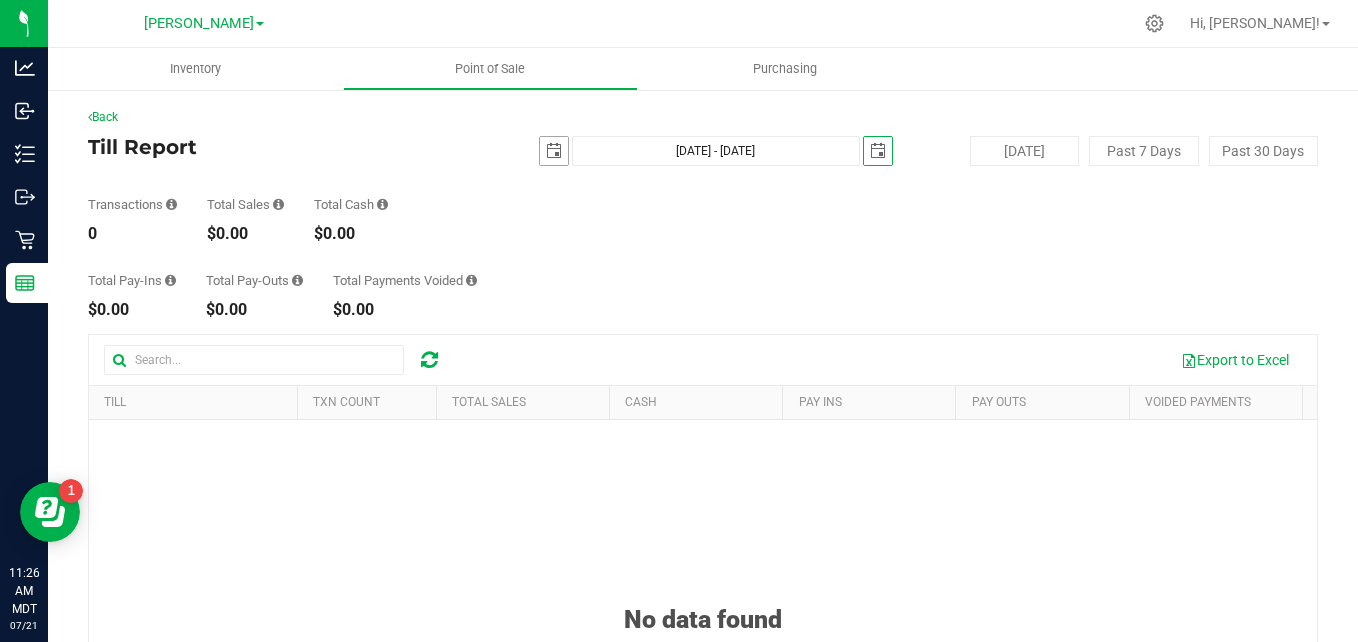click at bounding box center [554, 151] 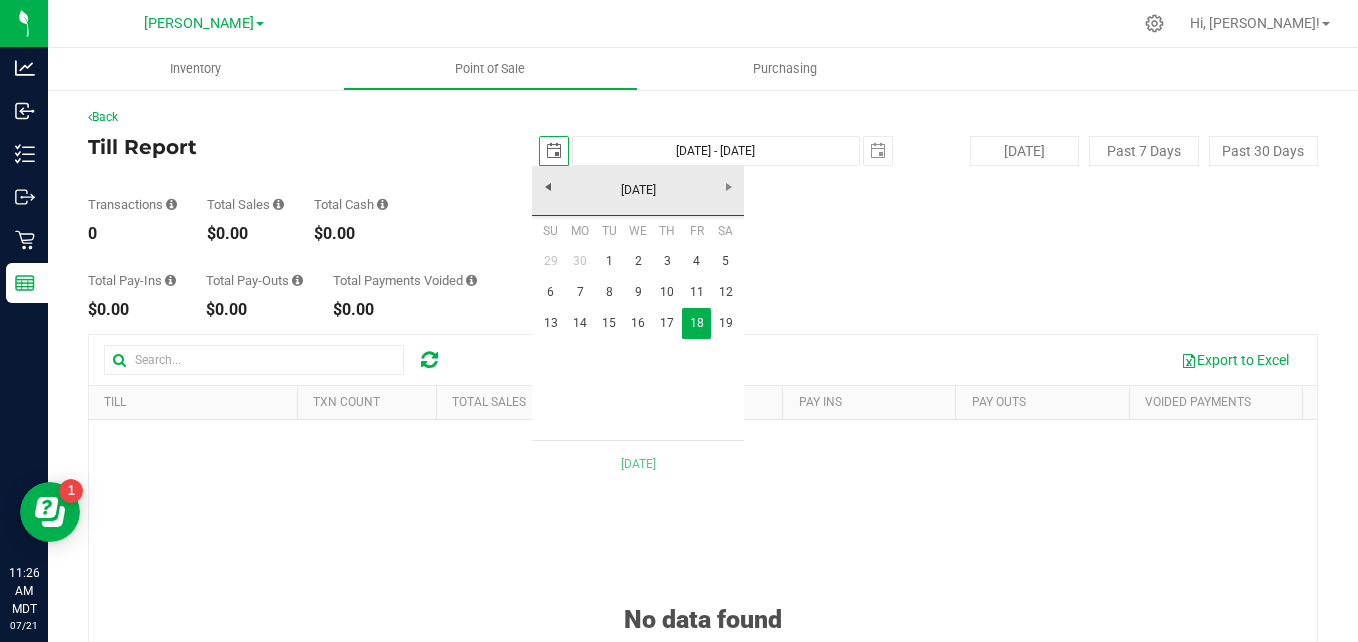 scroll, scrollTop: 0, scrollLeft: 0, axis: both 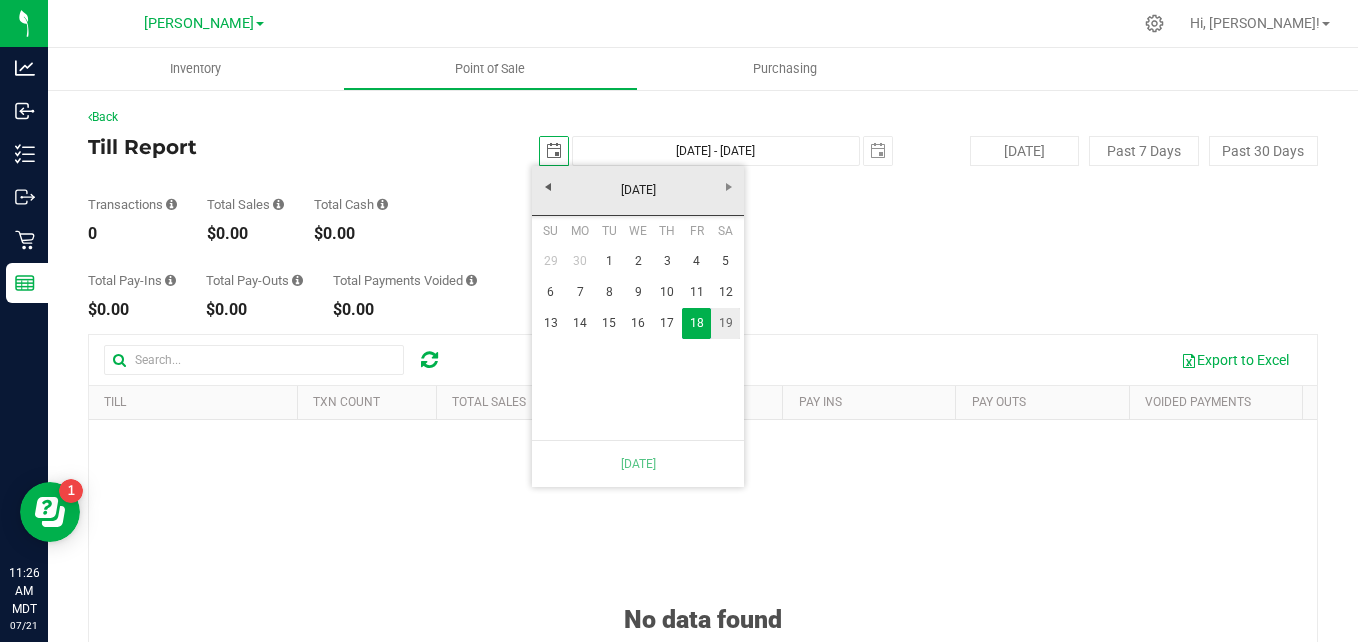 click on "19" at bounding box center (725, 323) 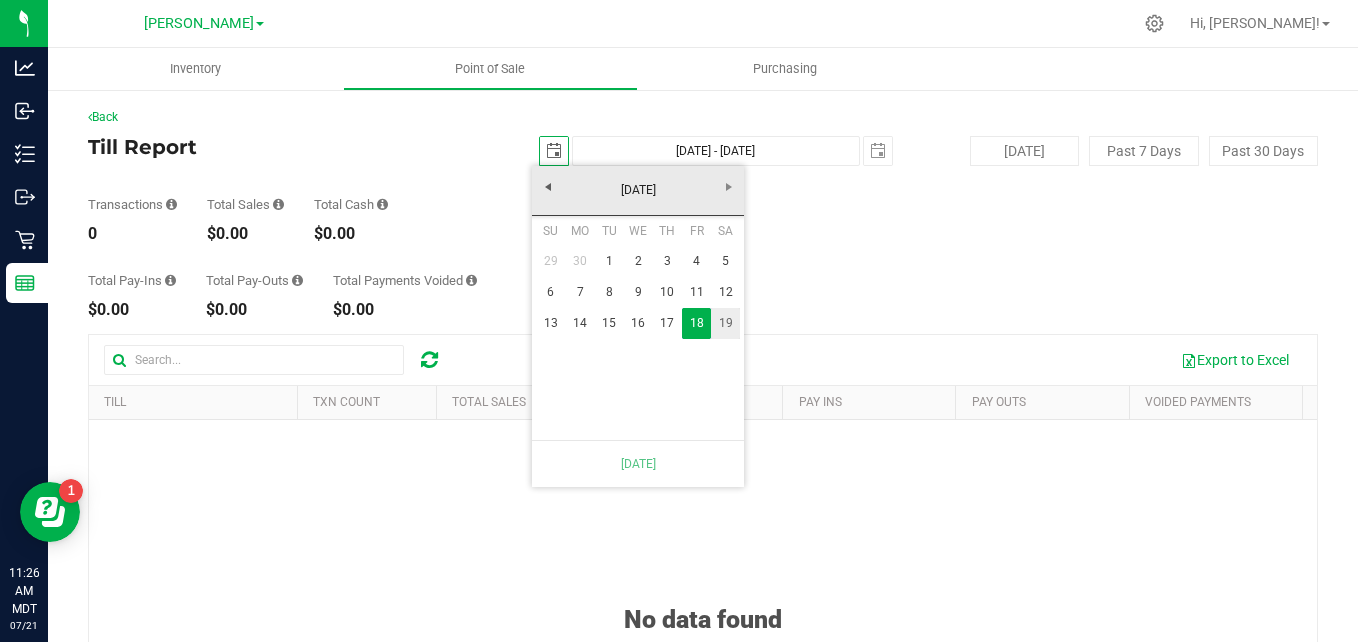 type on "[DATE] - [DATE]" 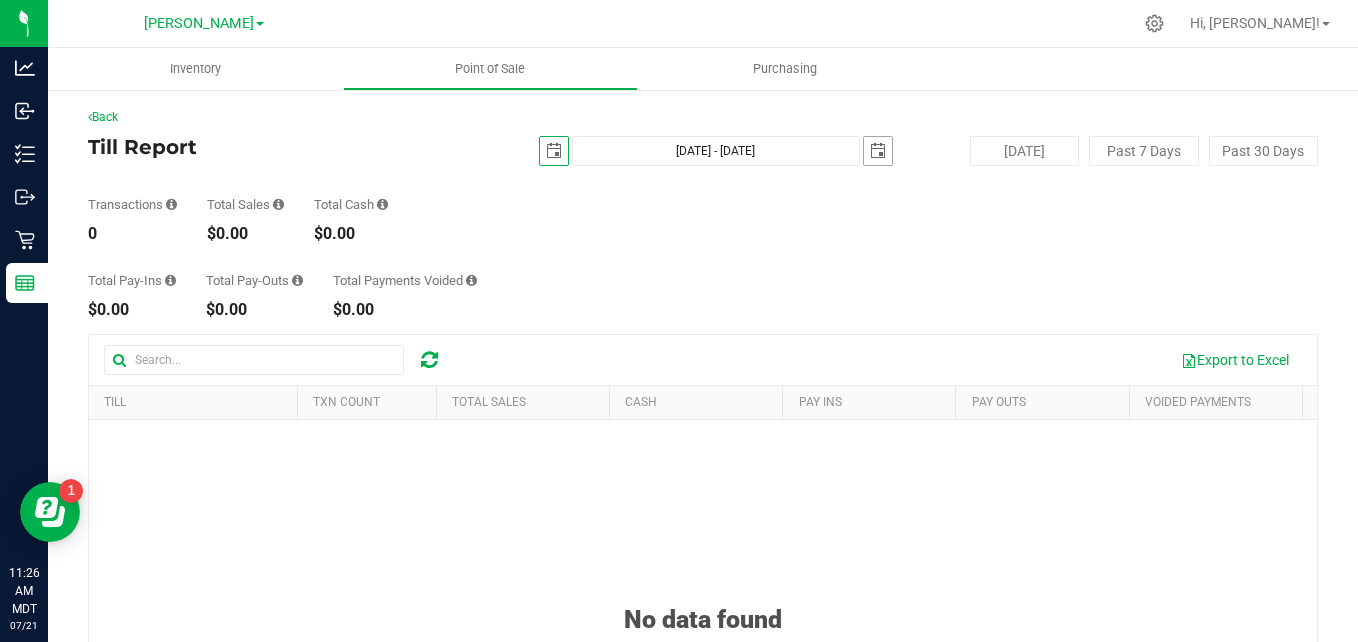click at bounding box center [878, 151] 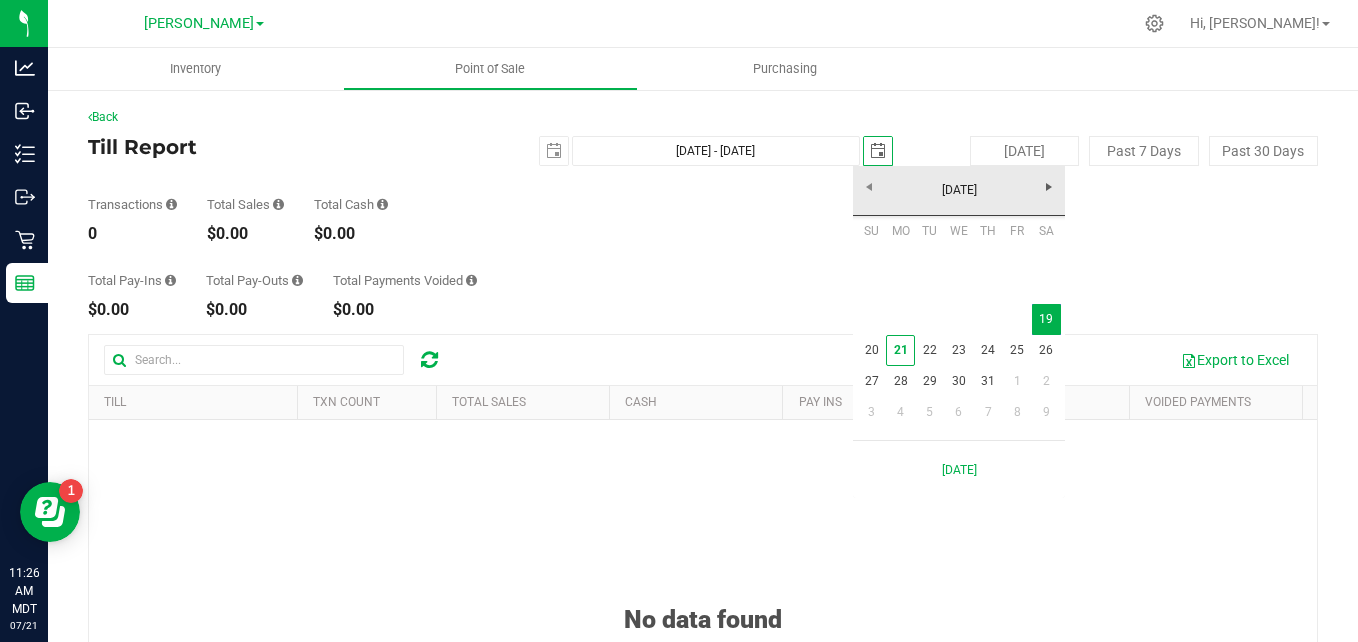 scroll, scrollTop: 0, scrollLeft: 0, axis: both 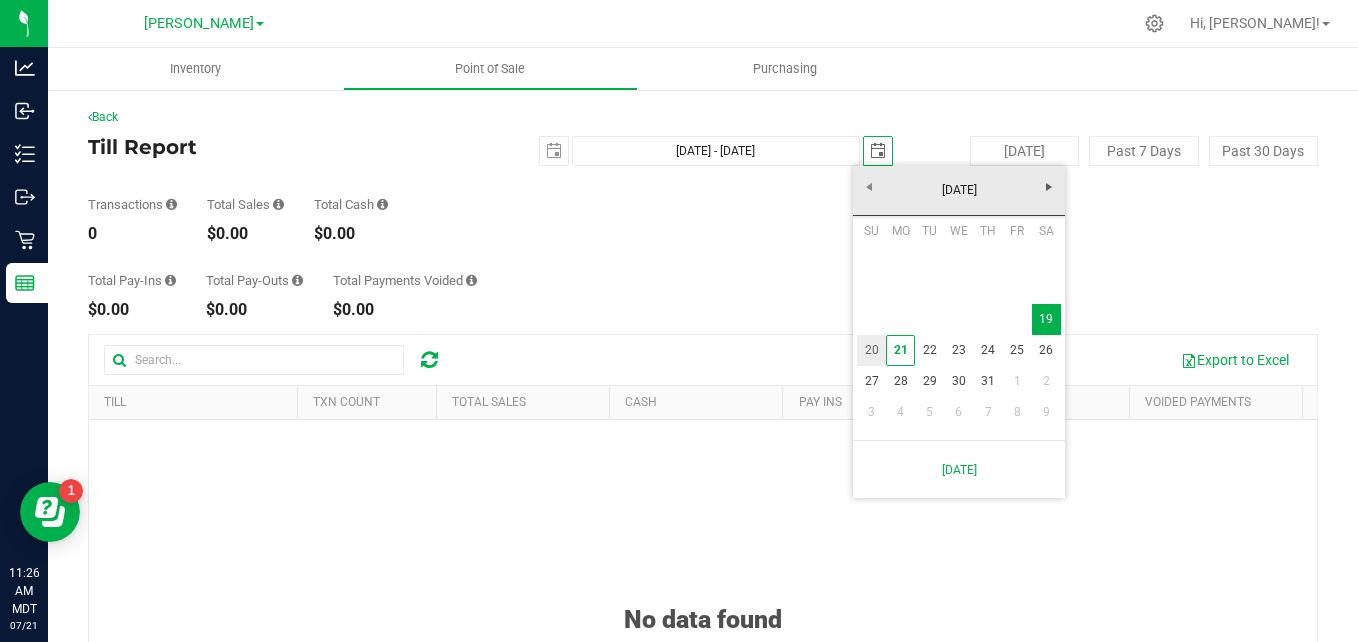 click on "20" at bounding box center [871, 350] 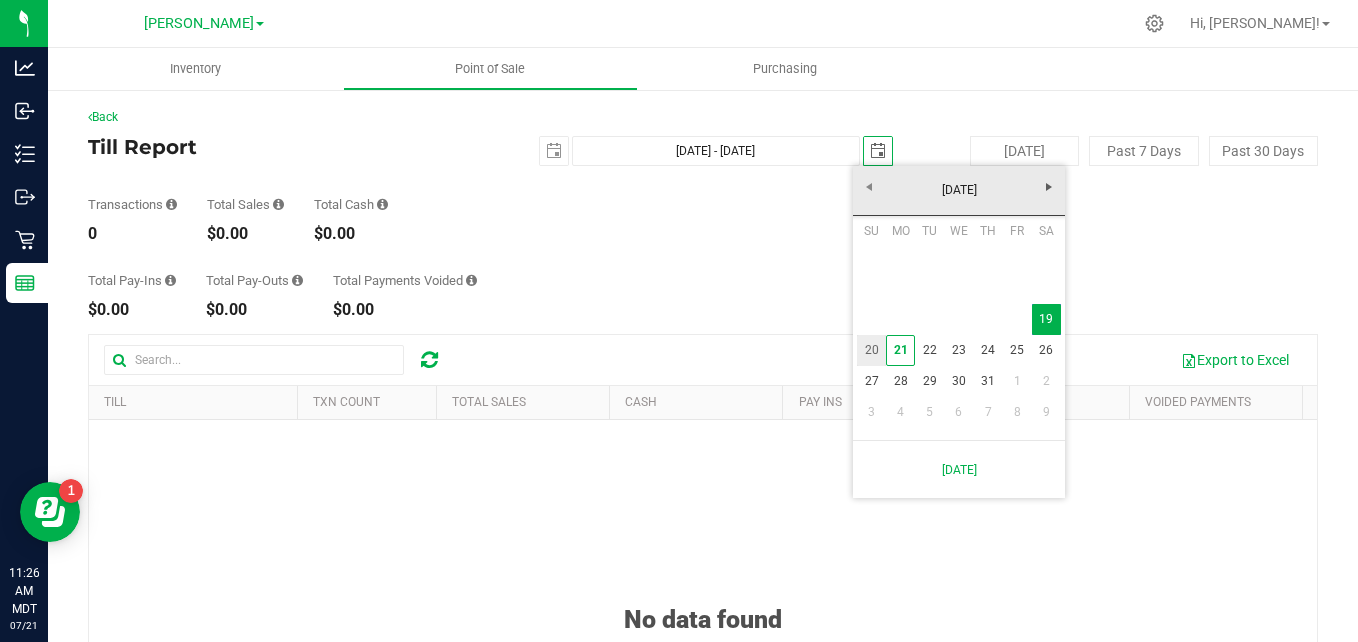 type on "[DATE] - [DATE]" 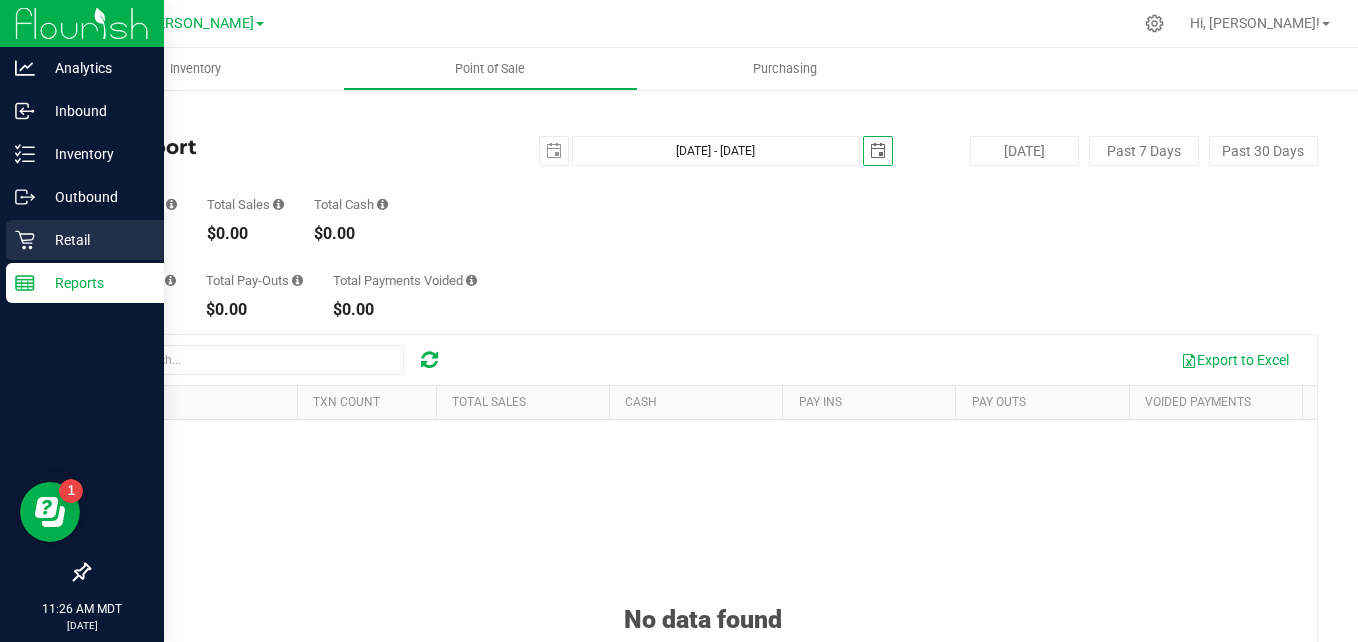 scroll, scrollTop: 0, scrollLeft: 0, axis: both 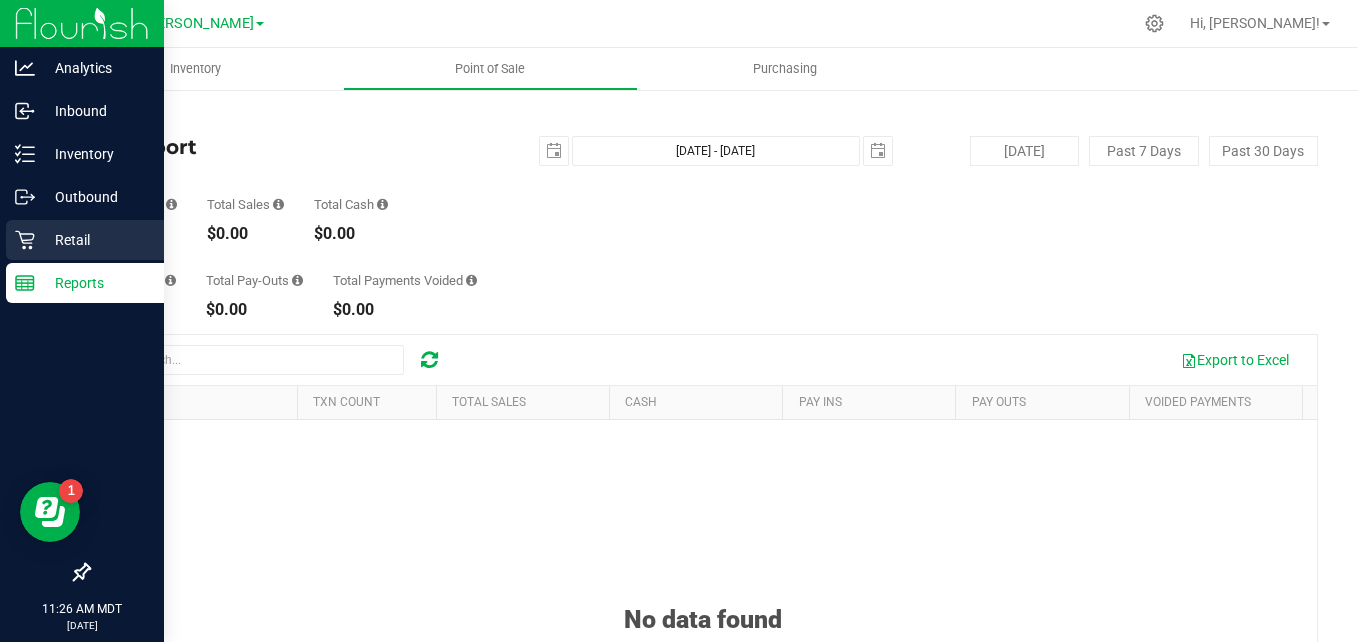 click 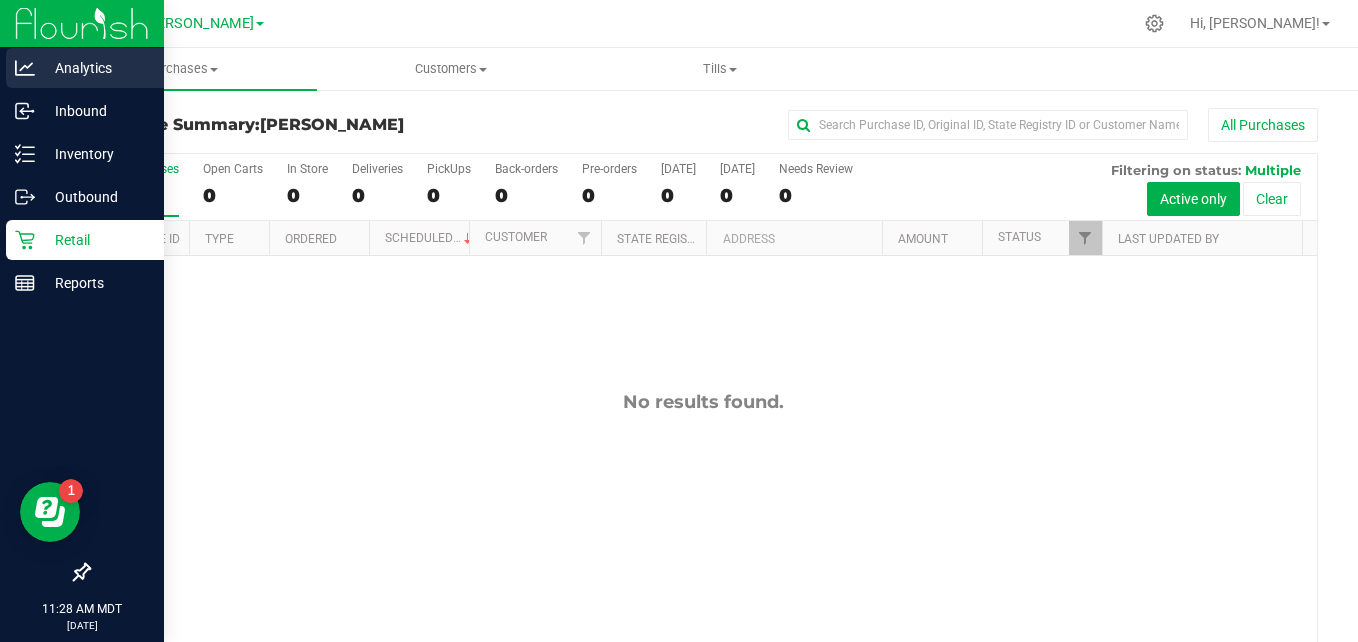 click on "Analytics" at bounding box center (95, 68) 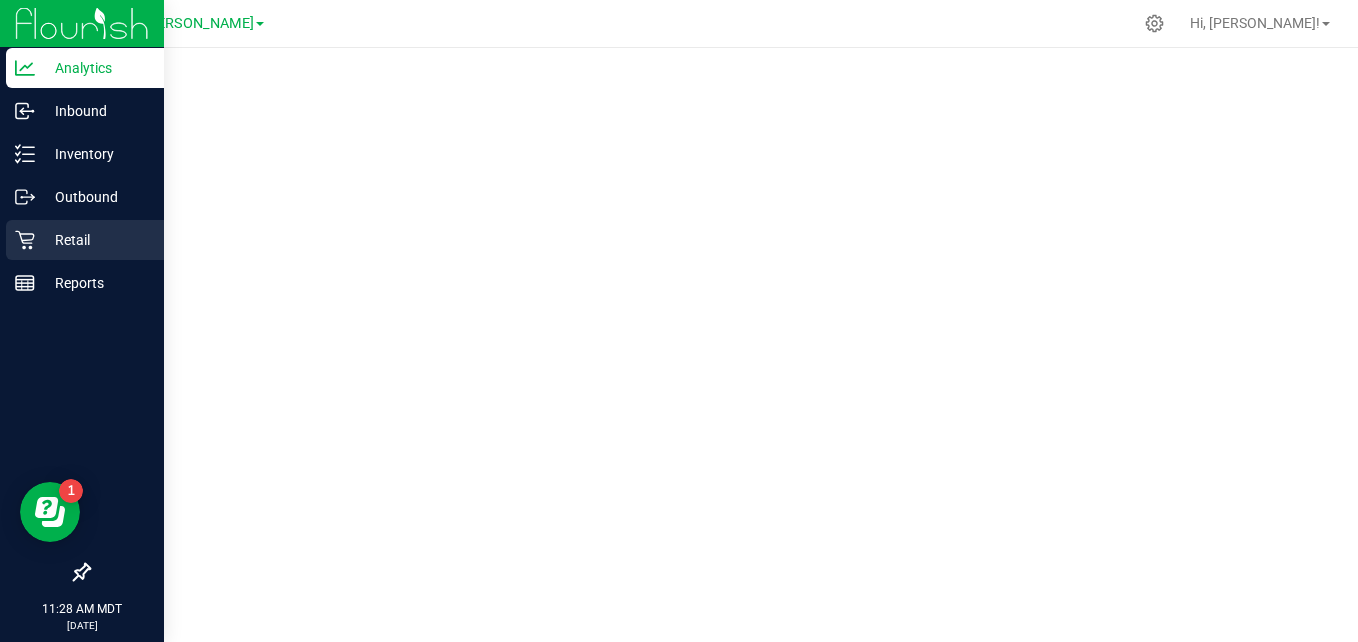 click on "Retail" at bounding box center (95, 240) 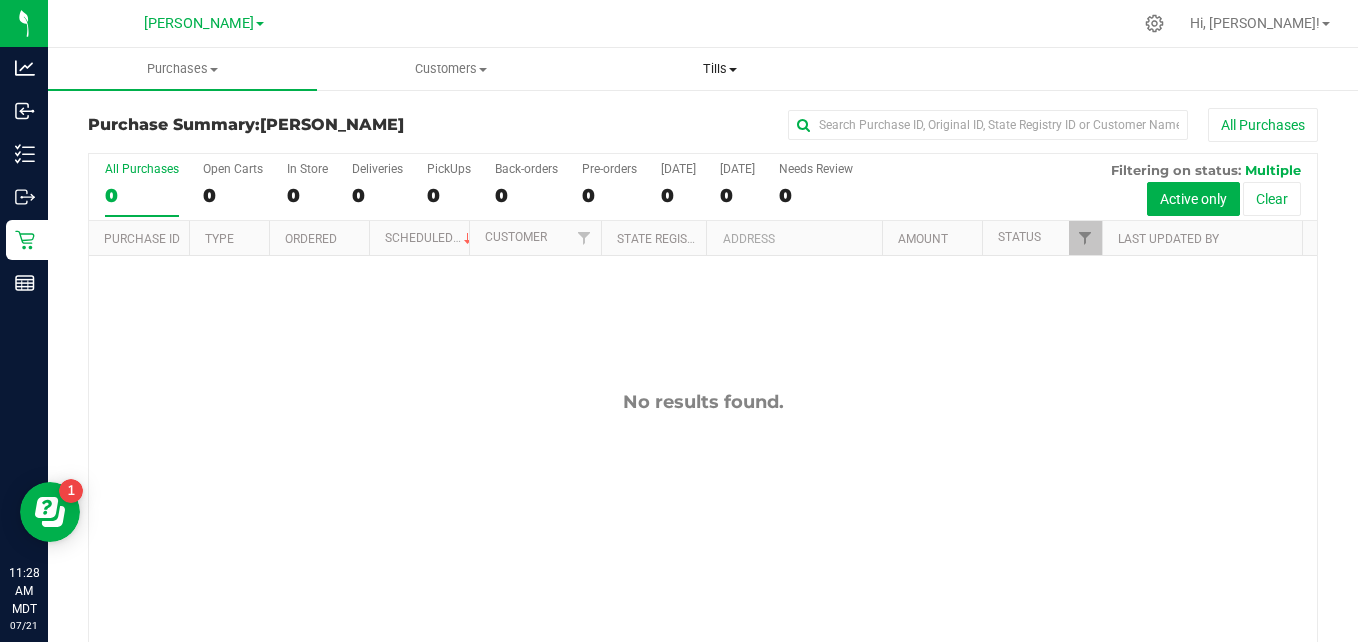 click on "Tills" at bounding box center [719, 69] 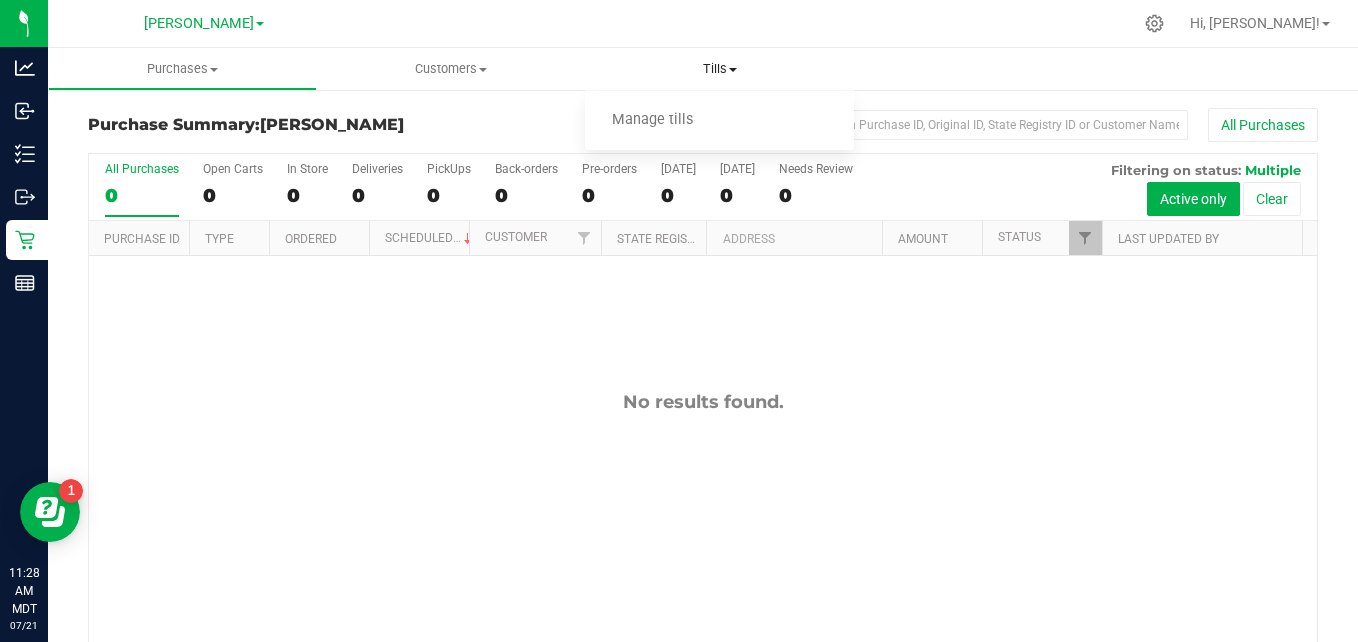 click on "Tills" at bounding box center [719, 69] 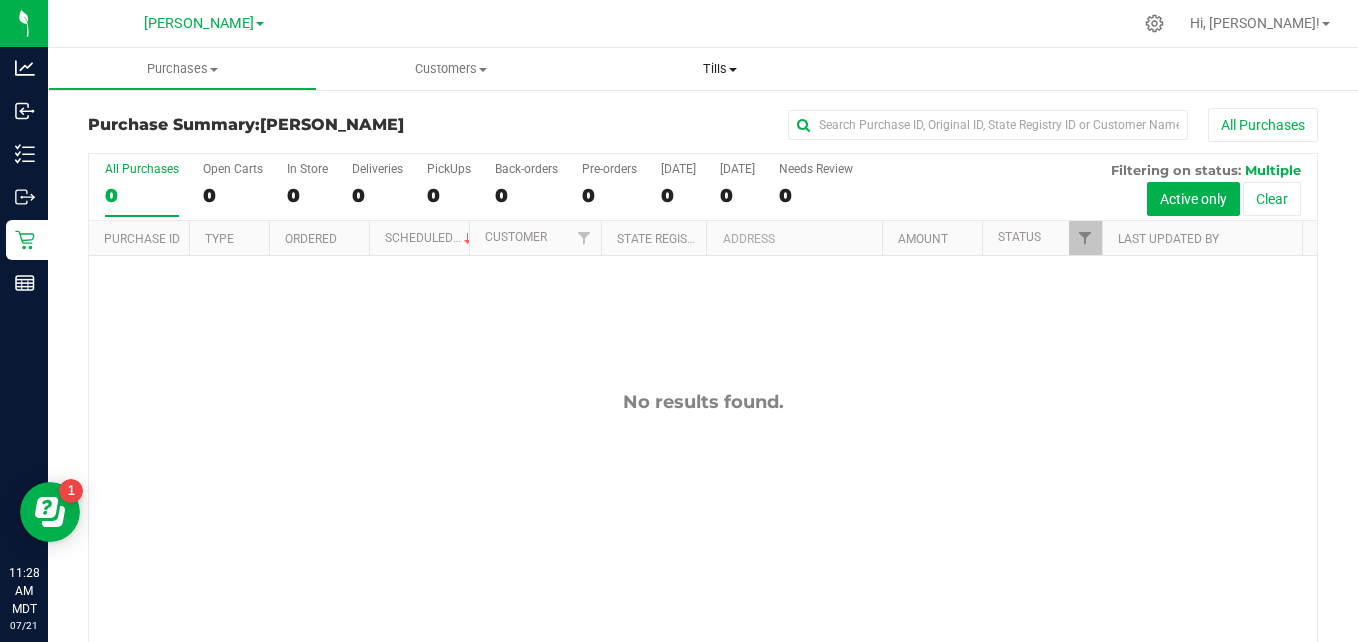click at bounding box center (733, 70) 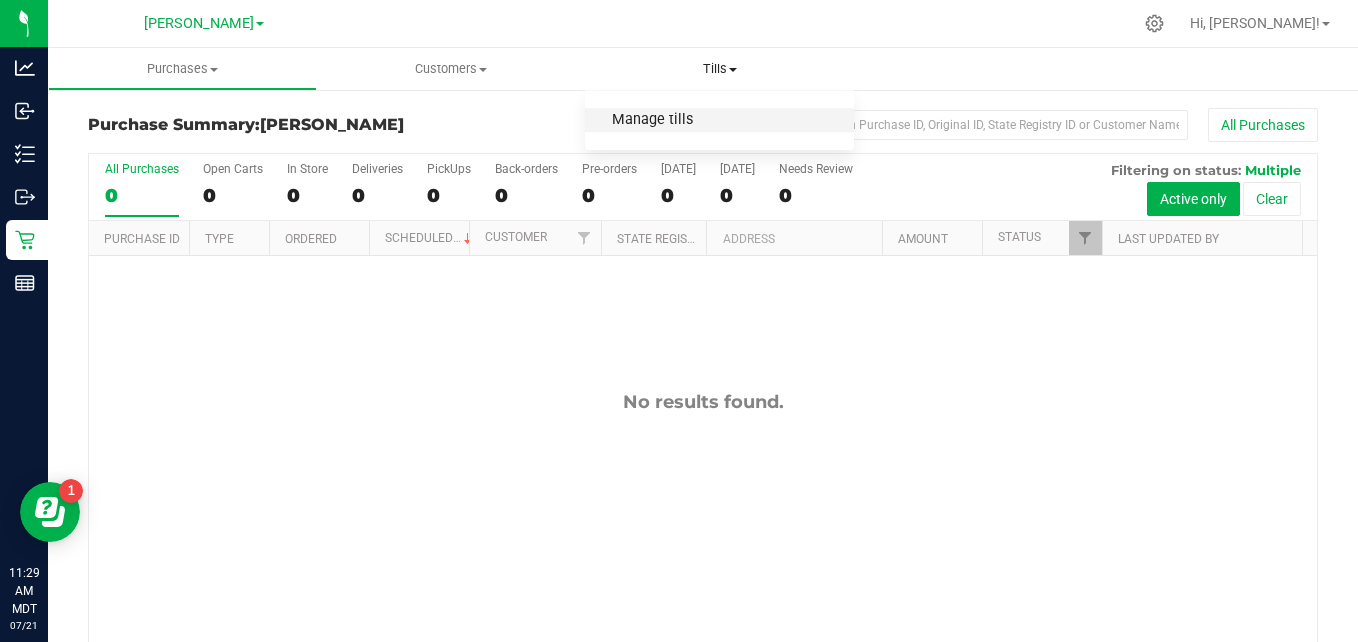 click on "Manage tills" at bounding box center [652, 120] 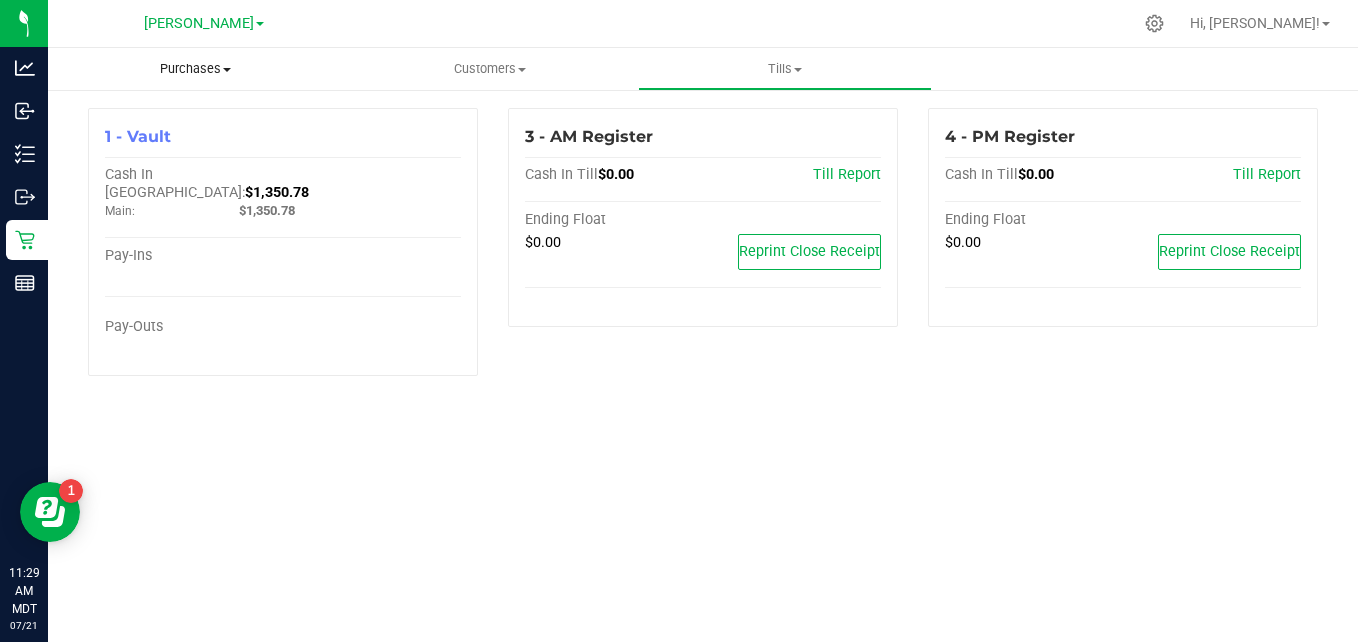 click on "Purchases" at bounding box center (195, 69) 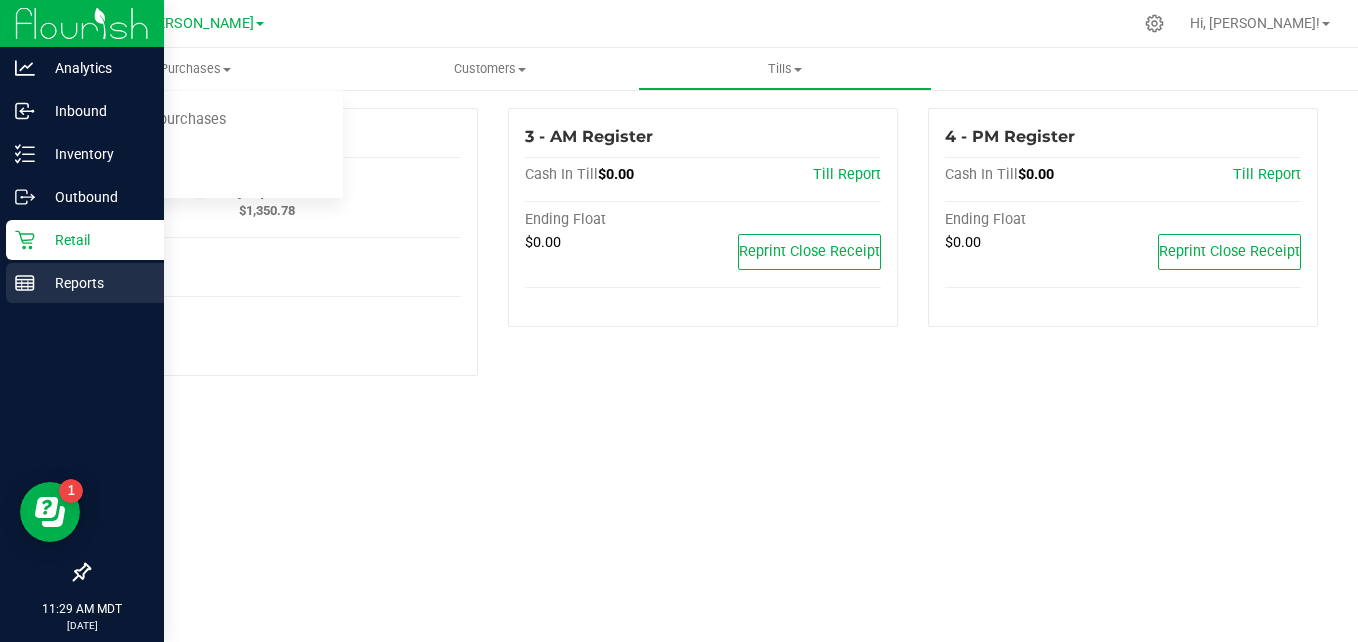 click on "Reports" at bounding box center [95, 283] 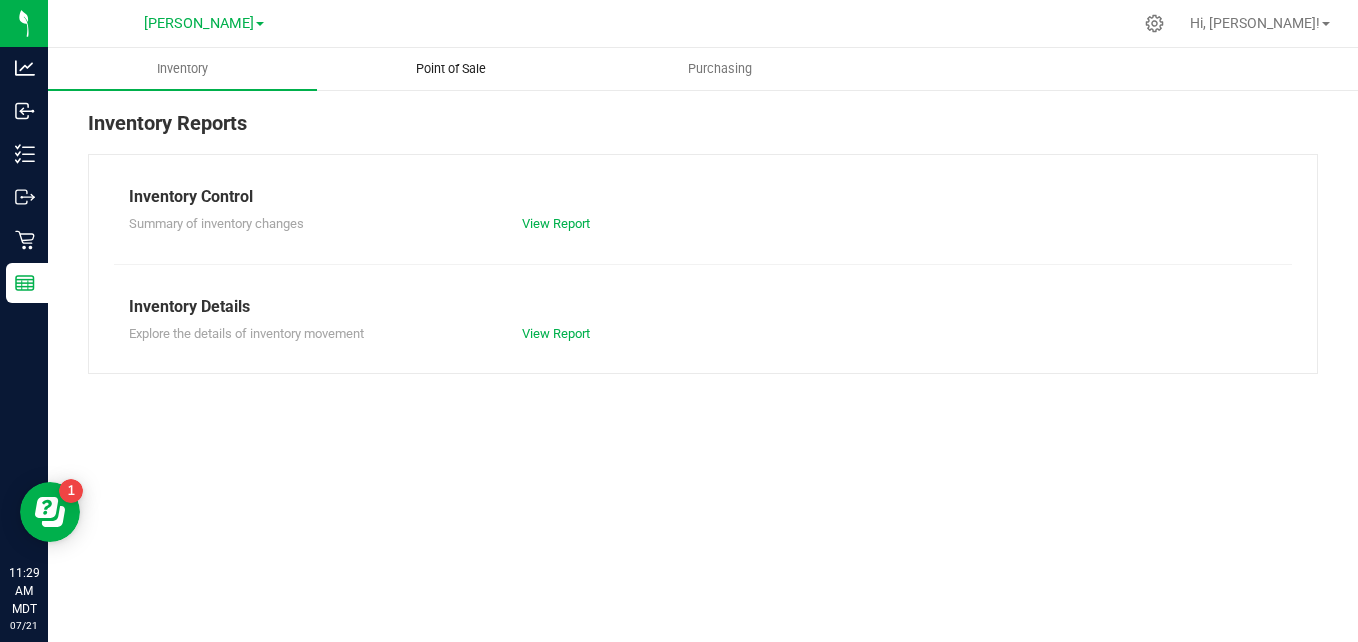 click on "Point of Sale" at bounding box center (451, 69) 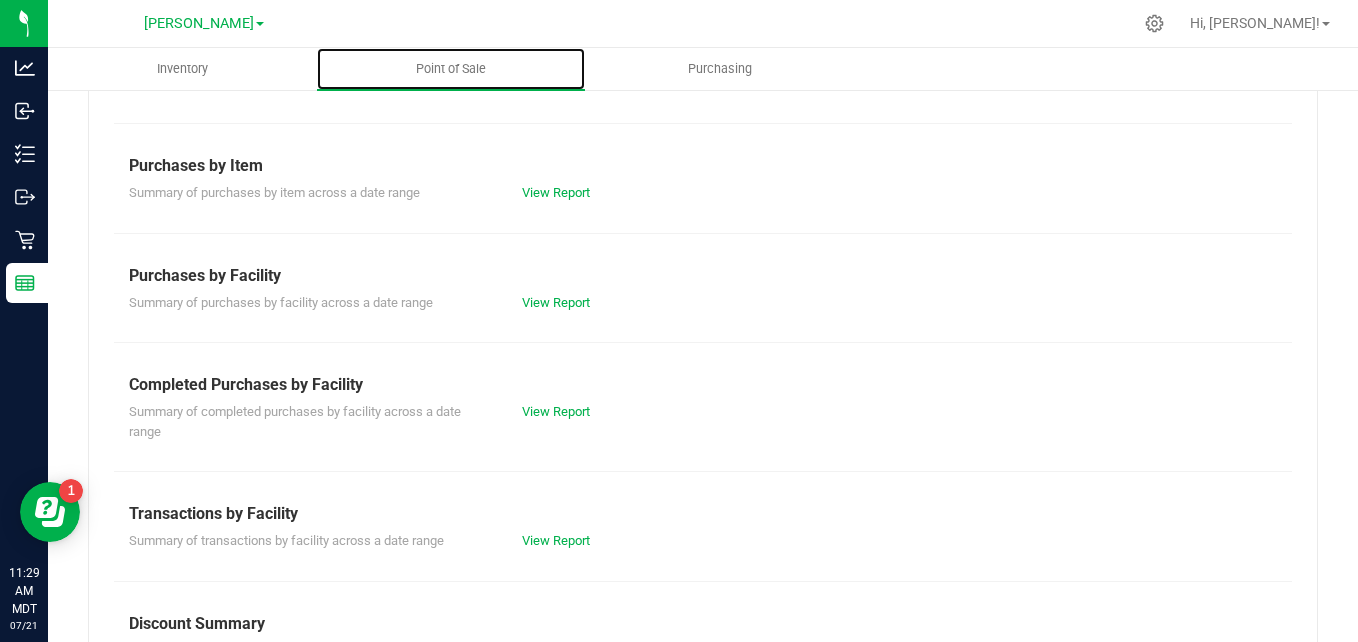scroll, scrollTop: 429, scrollLeft: 0, axis: vertical 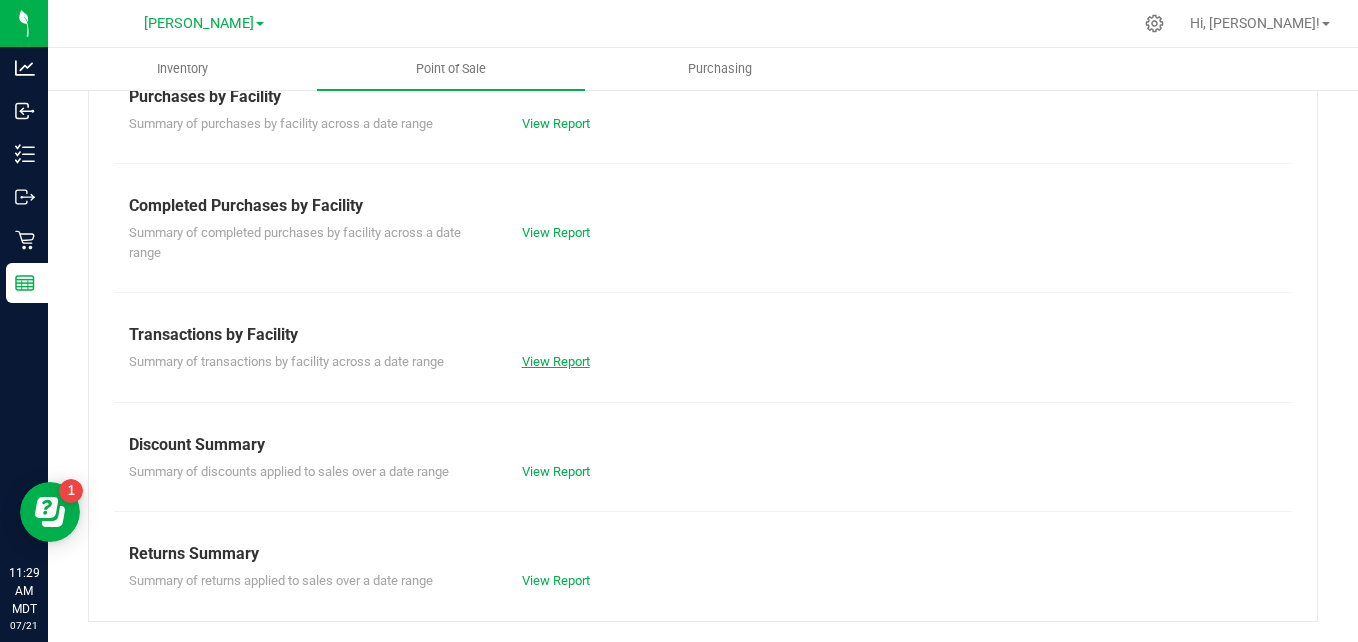 click on "View Report" at bounding box center [556, 361] 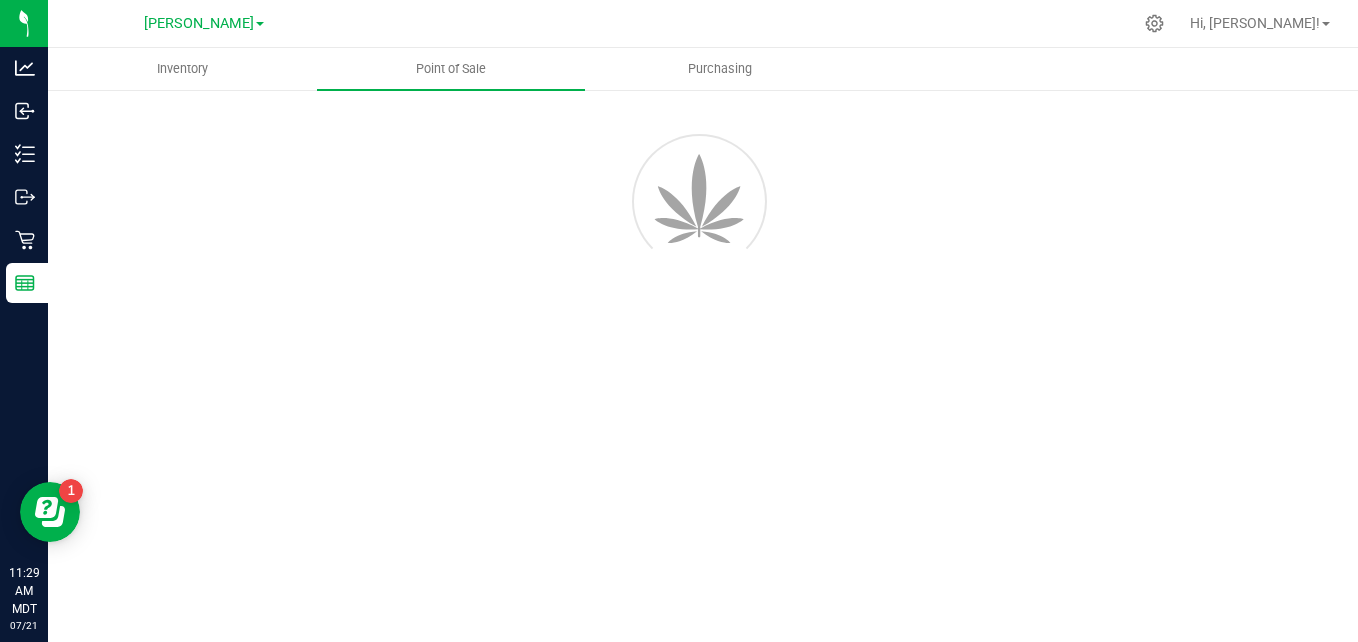scroll, scrollTop: 0, scrollLeft: 0, axis: both 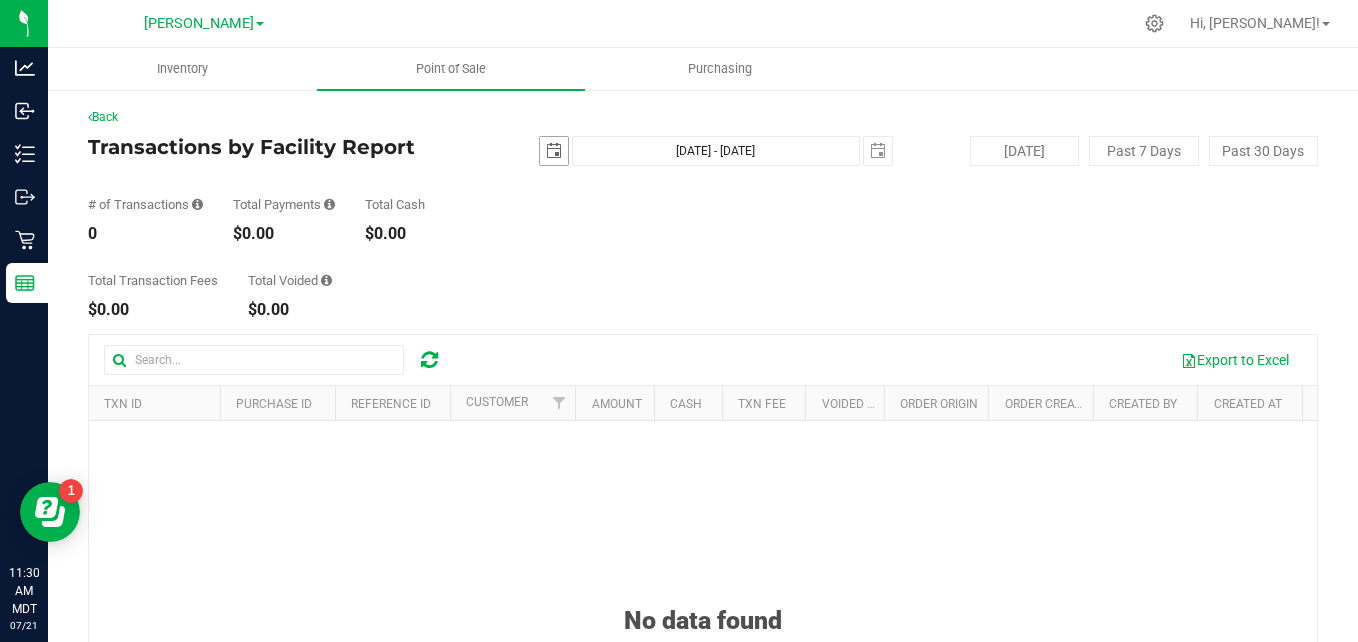 click at bounding box center (554, 151) 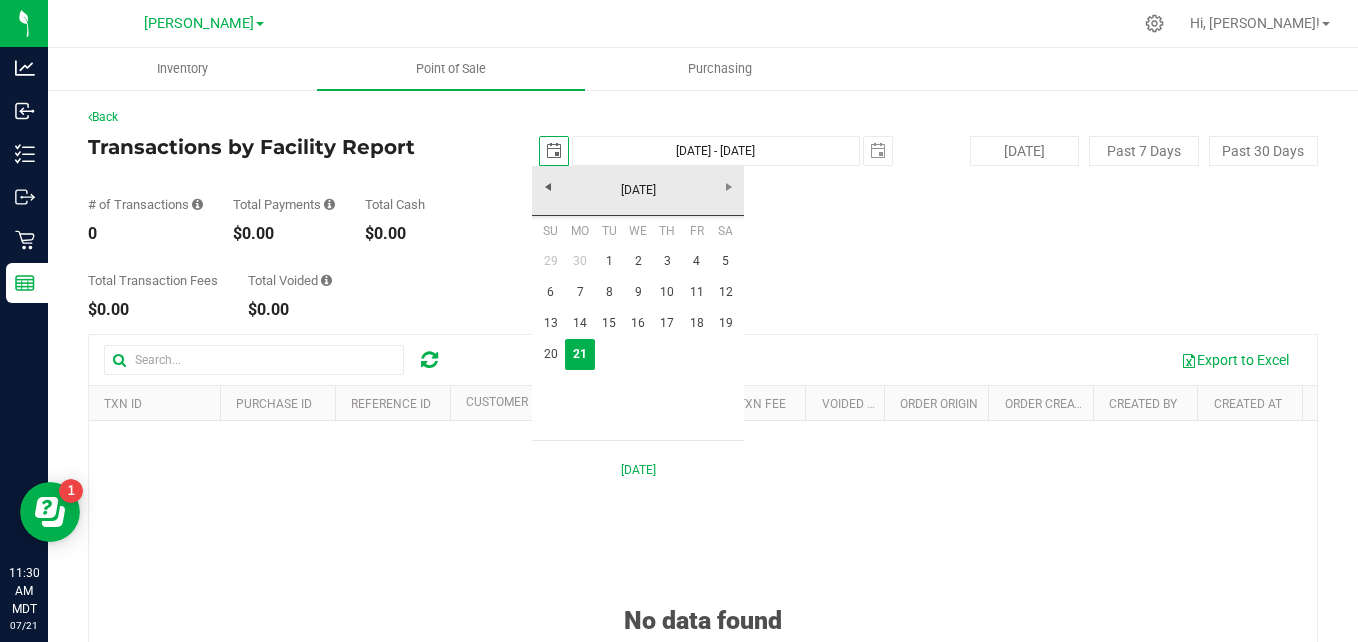 scroll, scrollTop: 0, scrollLeft: 50, axis: horizontal 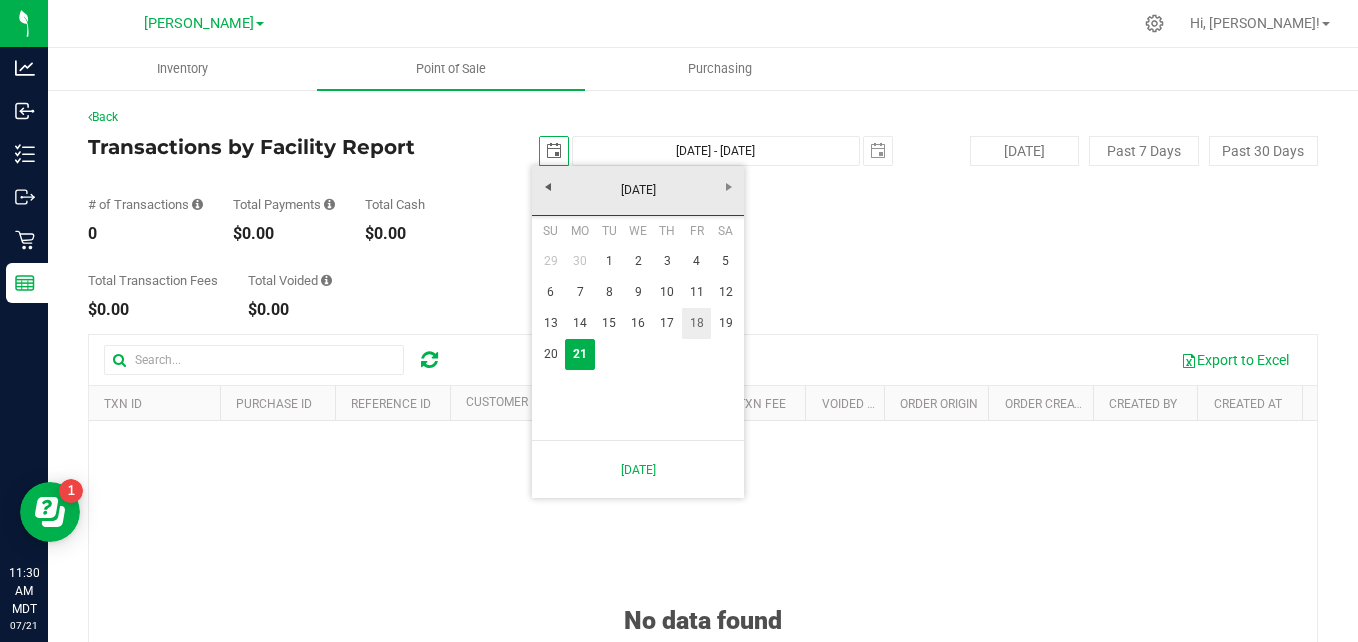 click on "18" at bounding box center (696, 323) 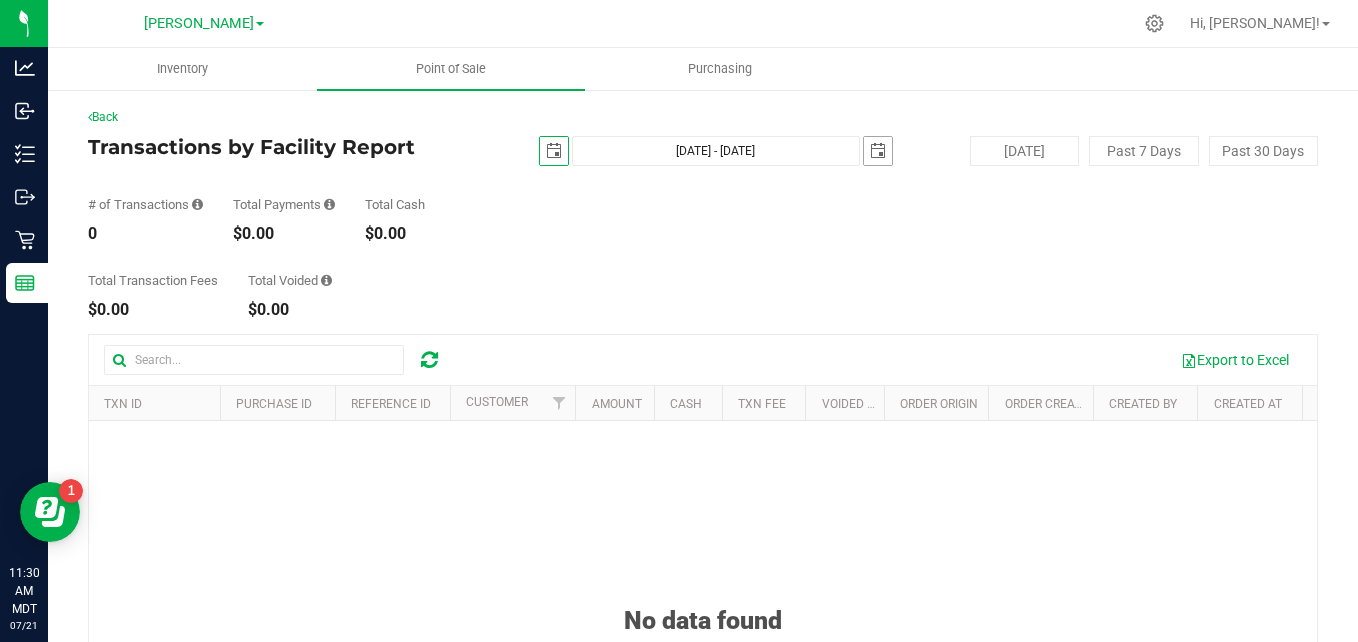 click at bounding box center (878, 151) 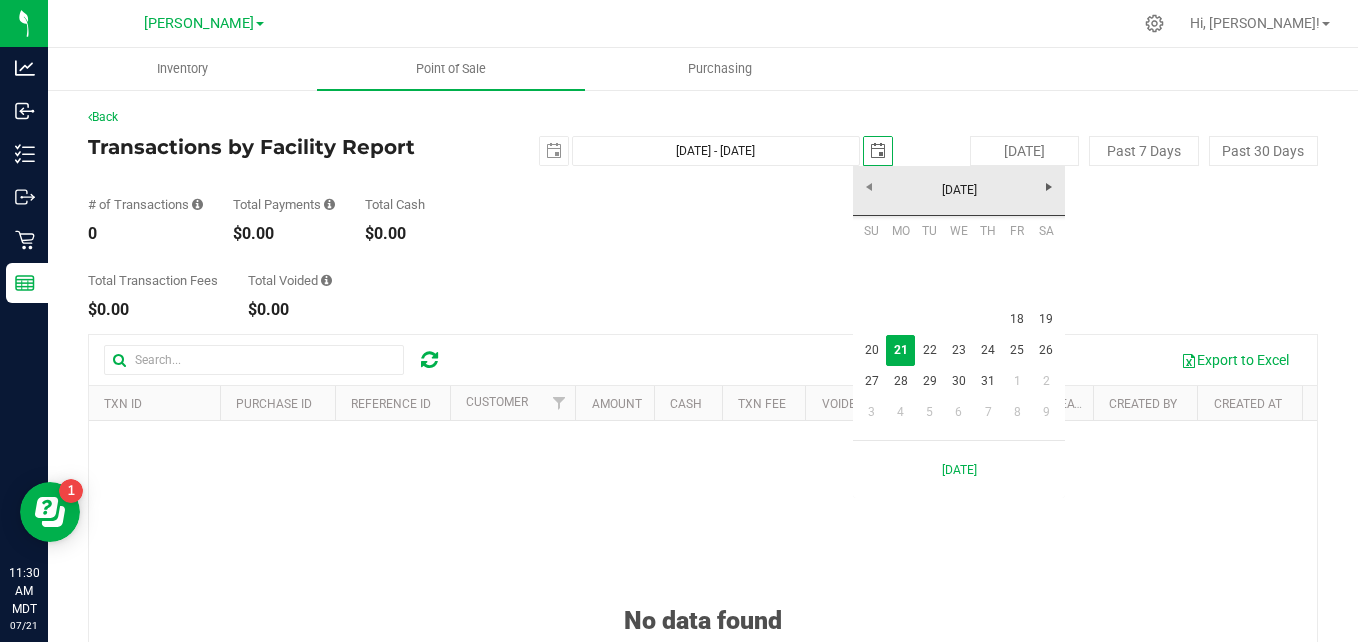scroll, scrollTop: 0, scrollLeft: 0, axis: both 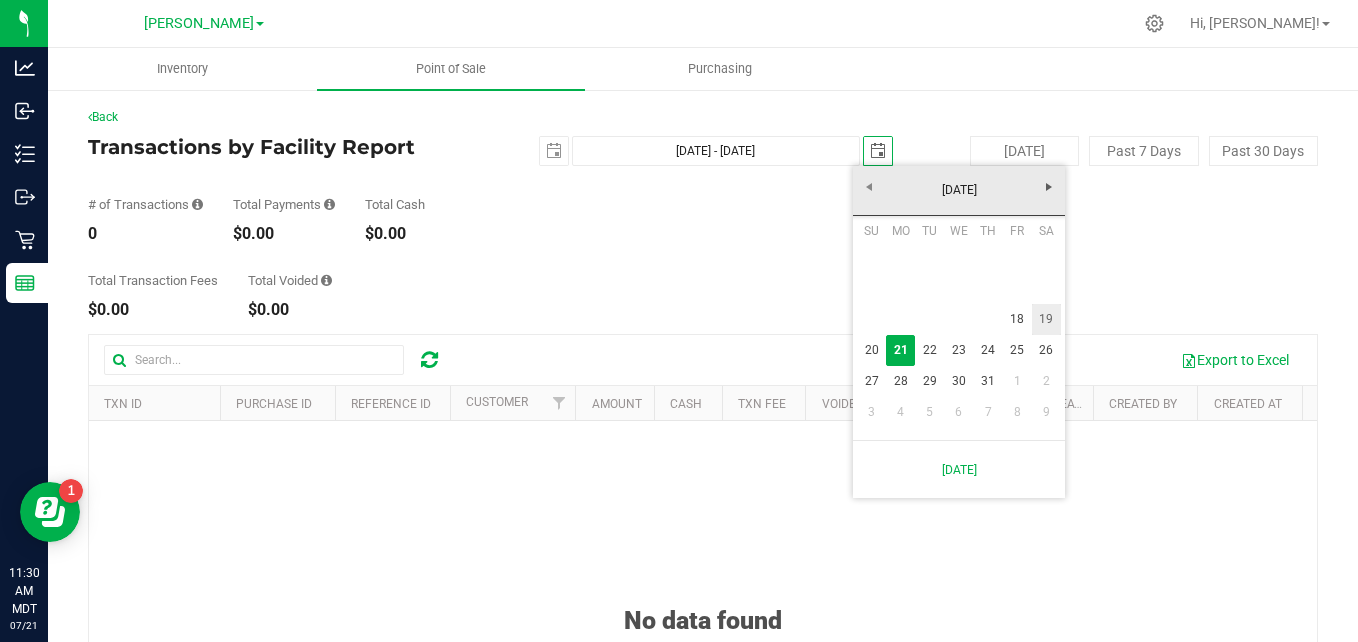 click on "19" at bounding box center [1046, 319] 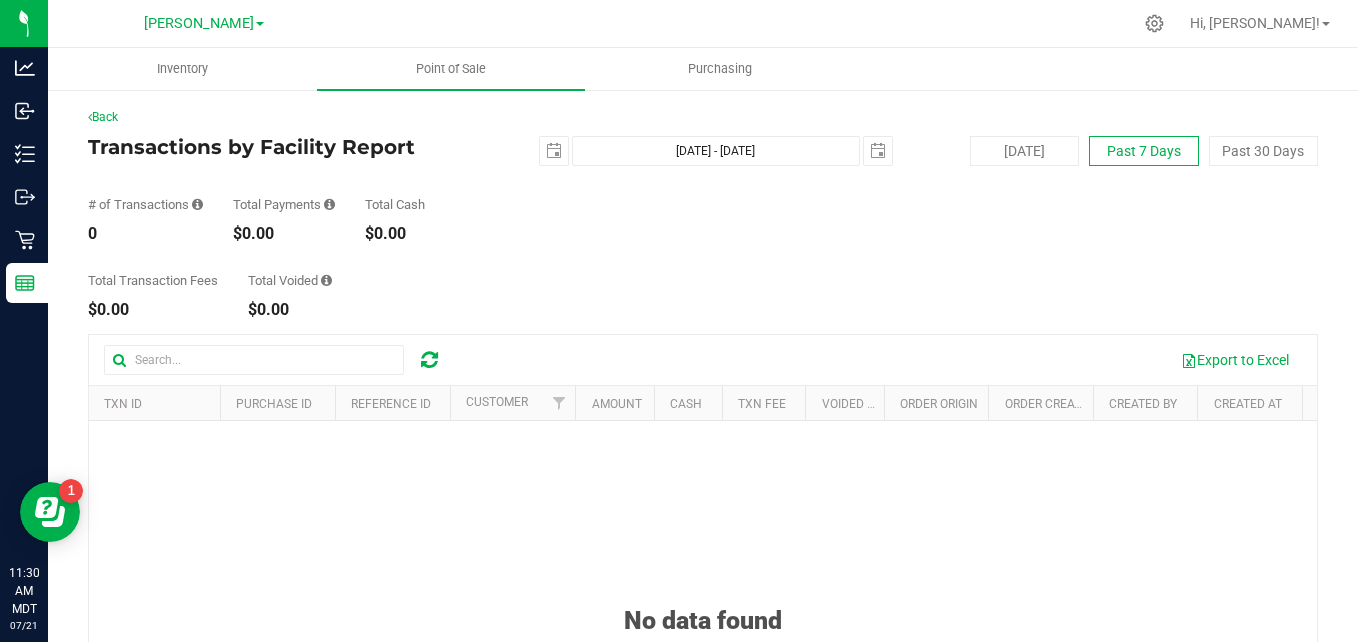 scroll, scrollTop: 0, scrollLeft: 0, axis: both 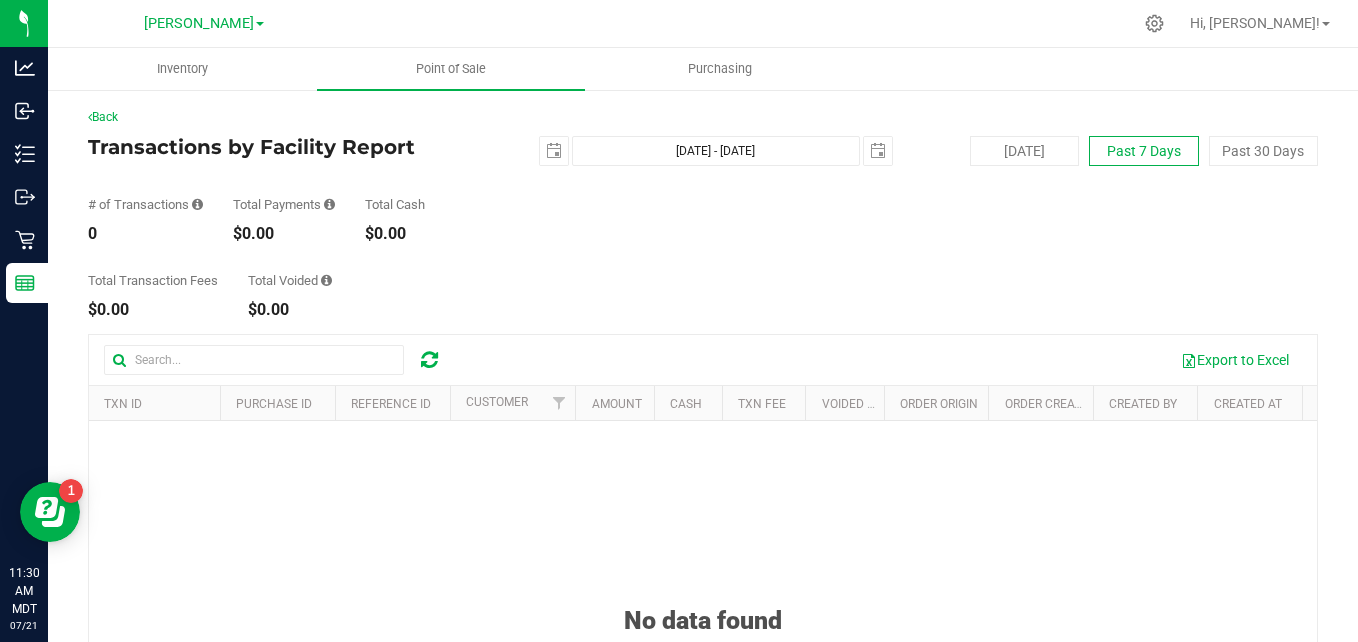 click on "Past 7 Days" at bounding box center [1143, 151] 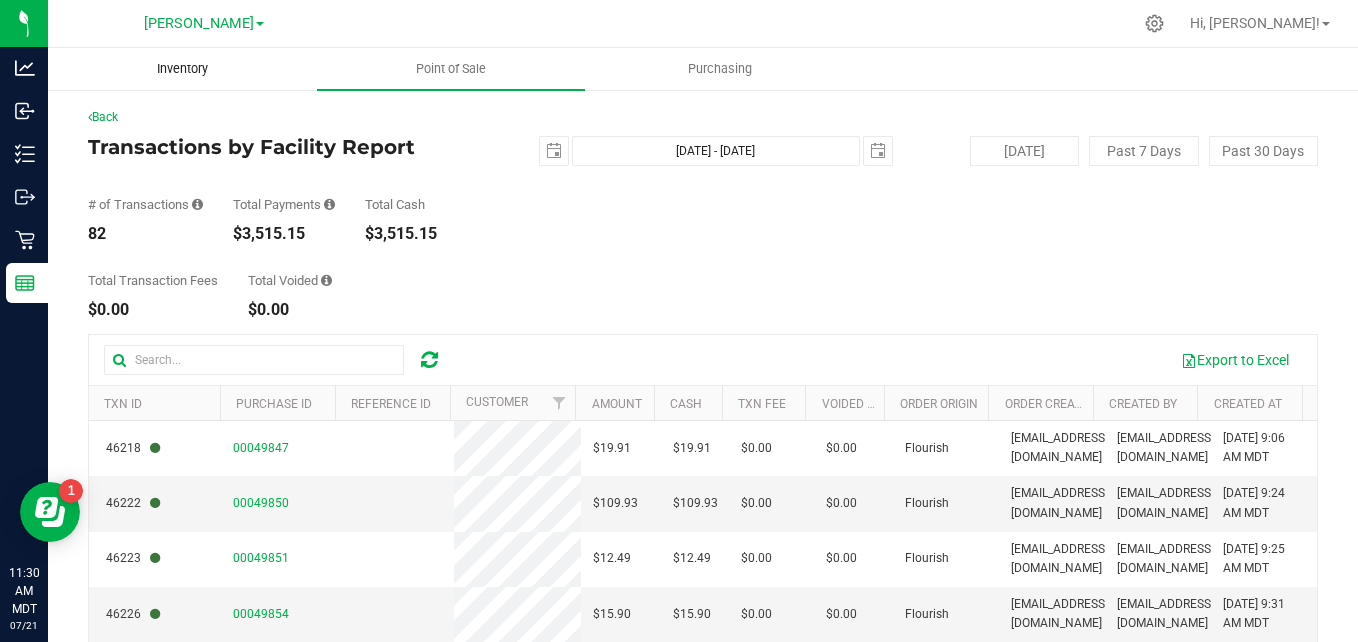 click on "Inventory" at bounding box center [182, 69] 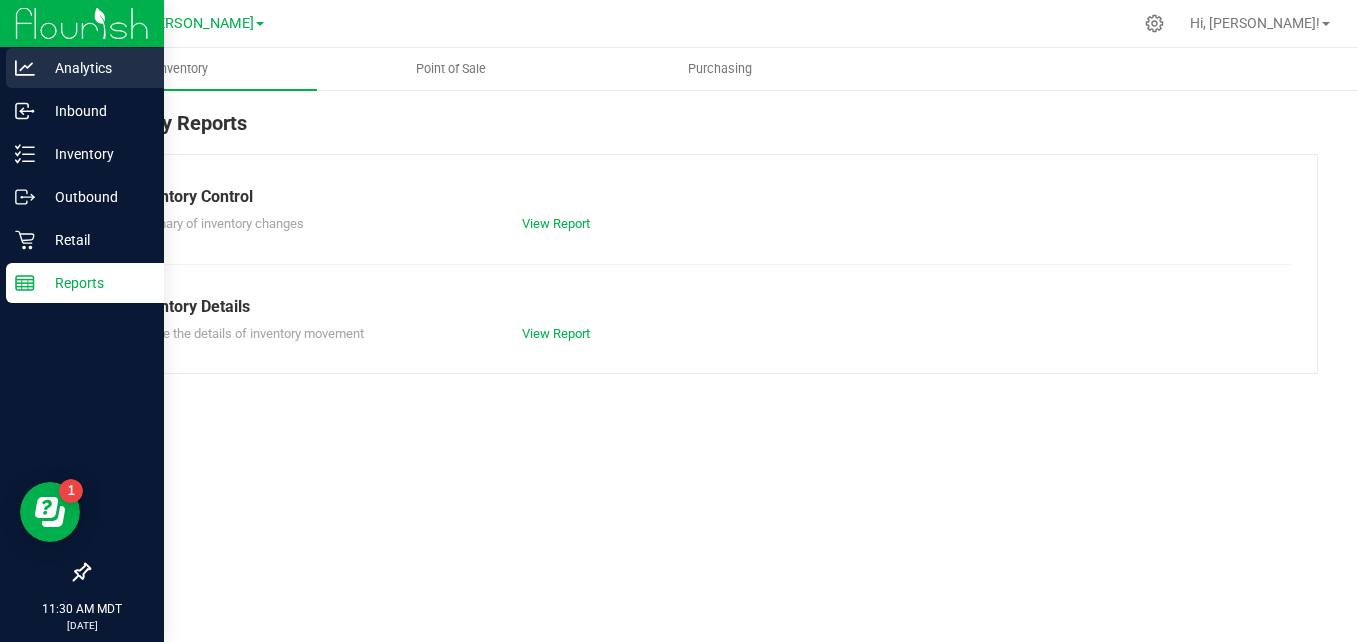 click on "Analytics" at bounding box center (95, 68) 